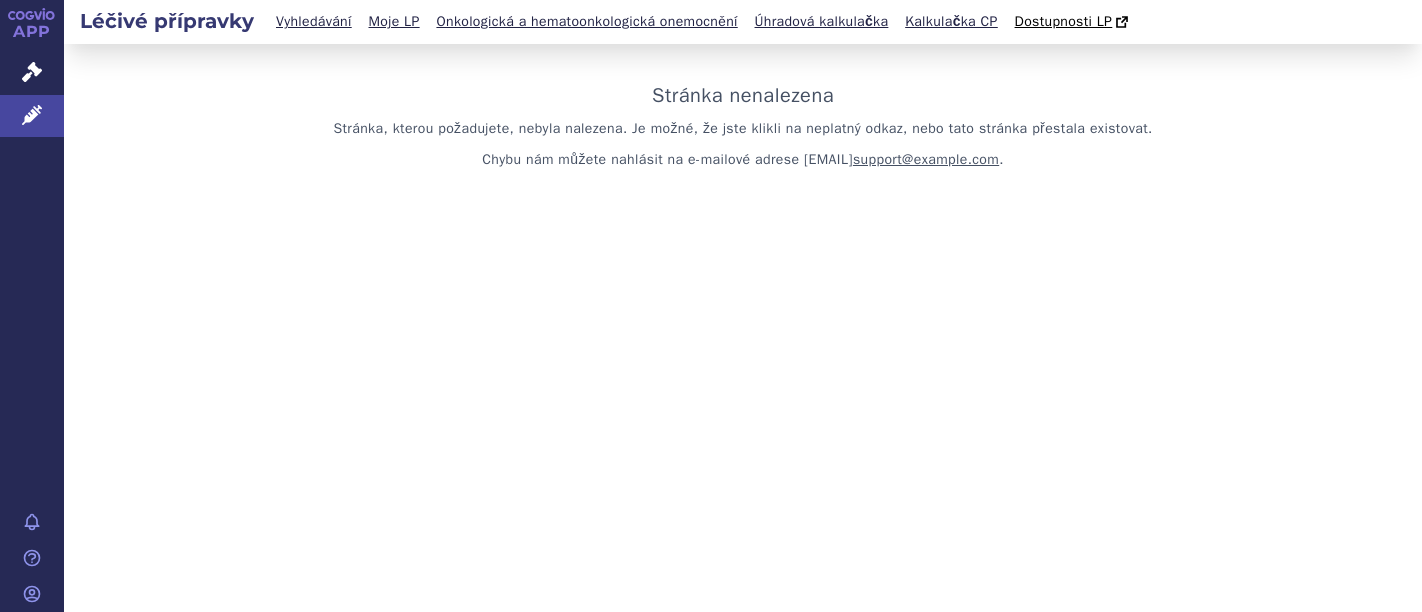 scroll, scrollTop: 0, scrollLeft: 0, axis: both 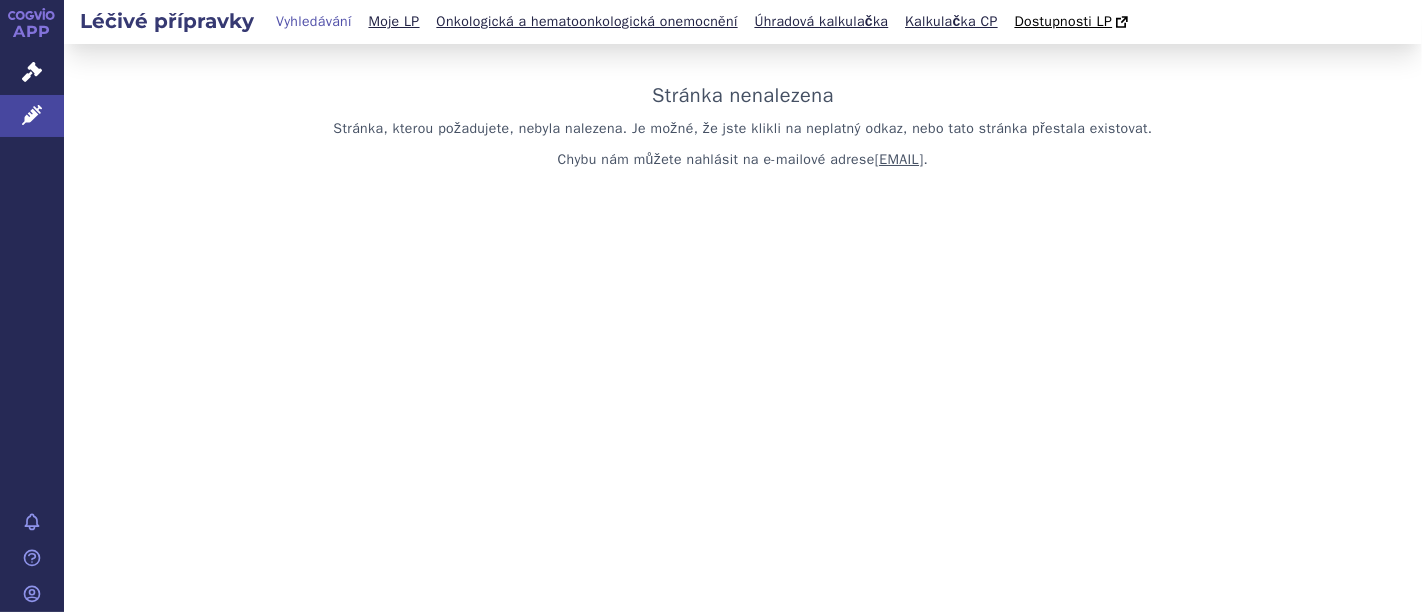 click on "Vyhledávání" at bounding box center (314, 21) 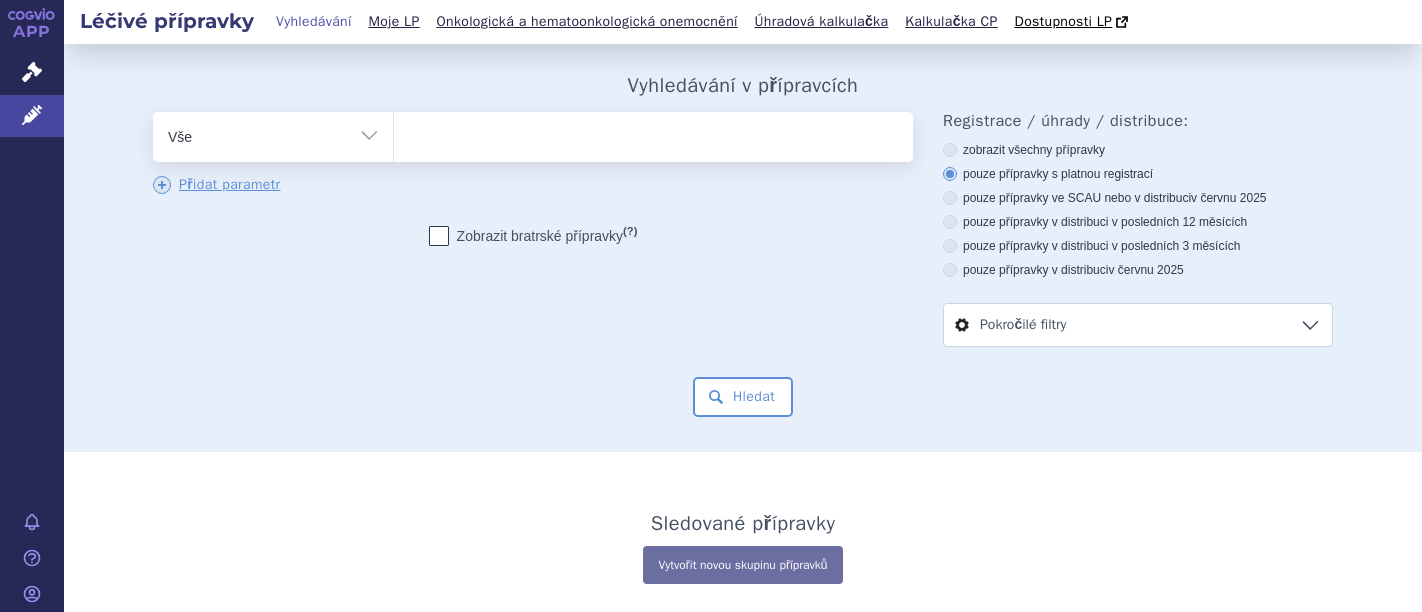 scroll, scrollTop: 0, scrollLeft: 0, axis: both 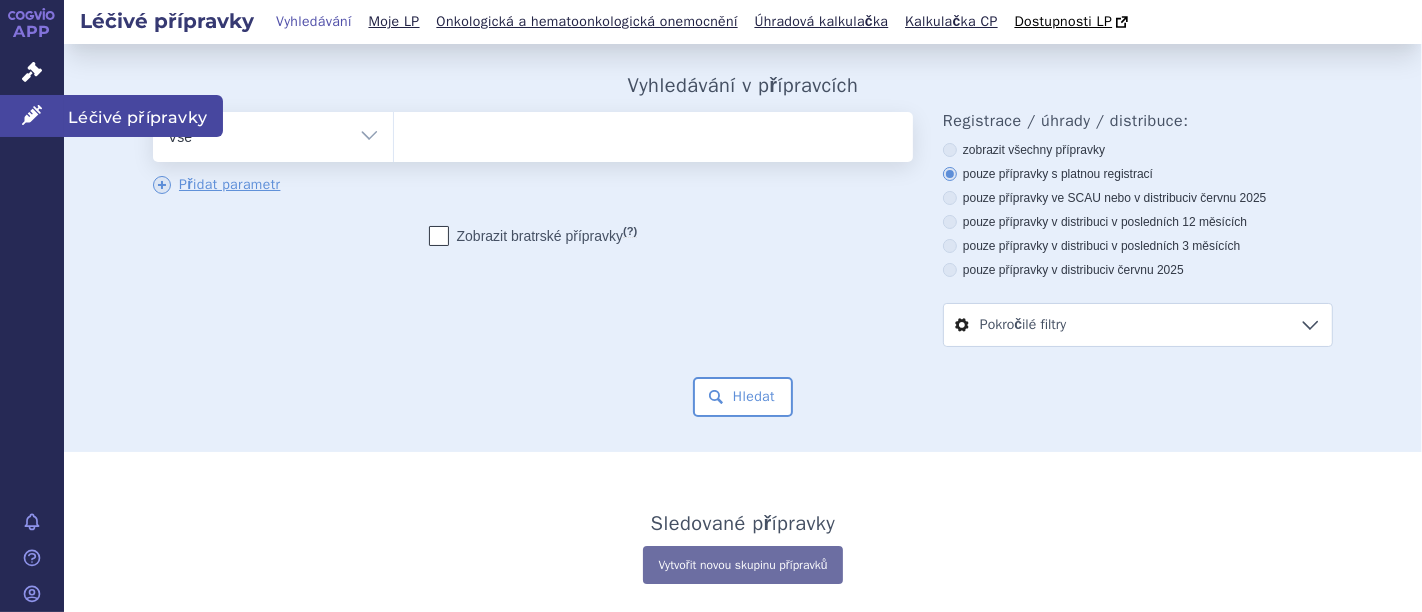 click on "Léčivé přípravky" at bounding box center (32, 116) 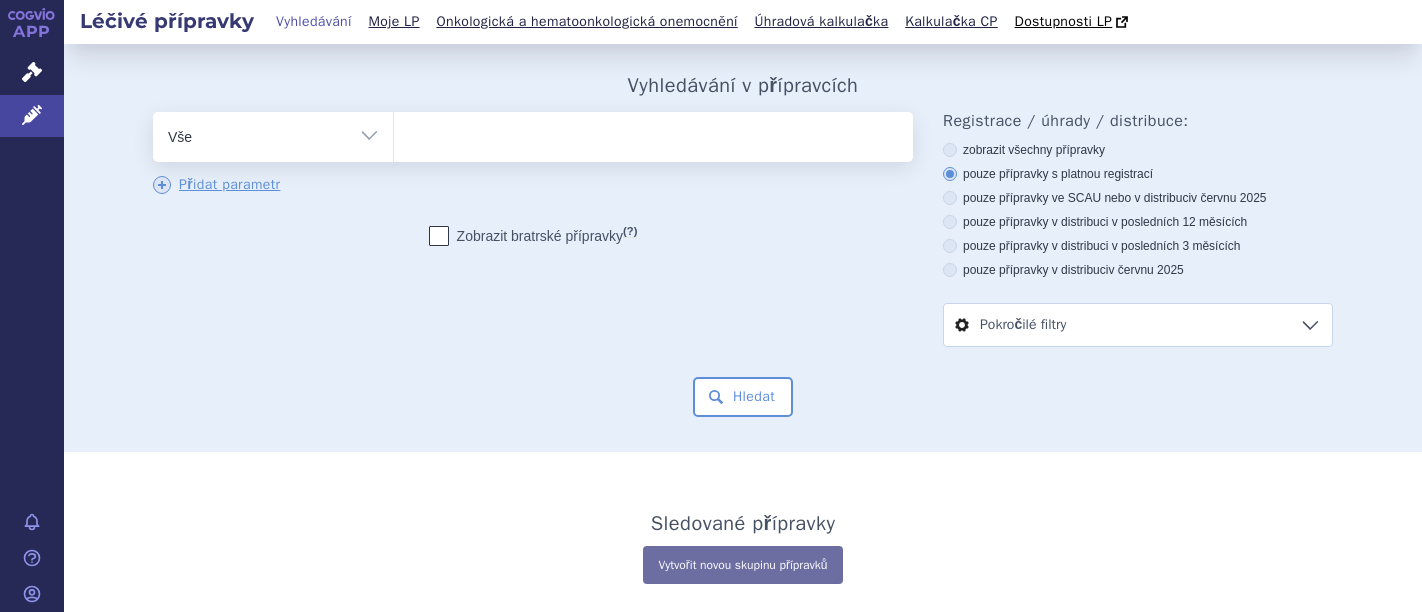 scroll, scrollTop: 0, scrollLeft: 0, axis: both 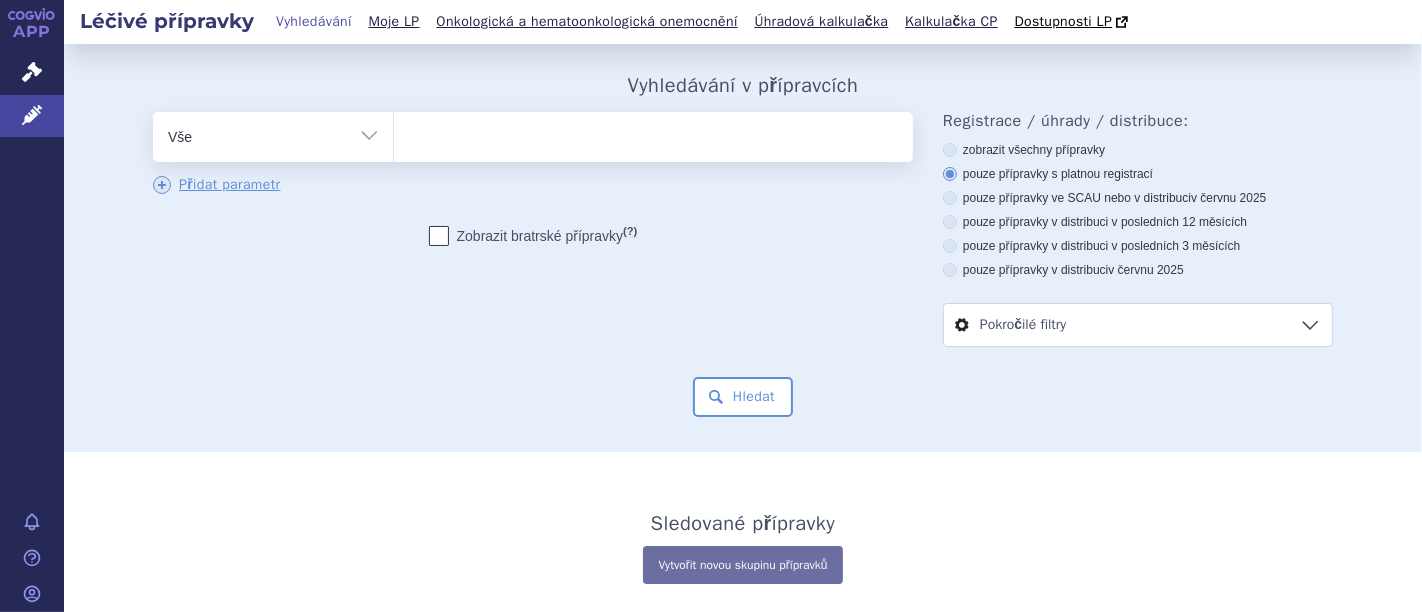 click on "Pokročilé filtry" at bounding box center (1138, 325) 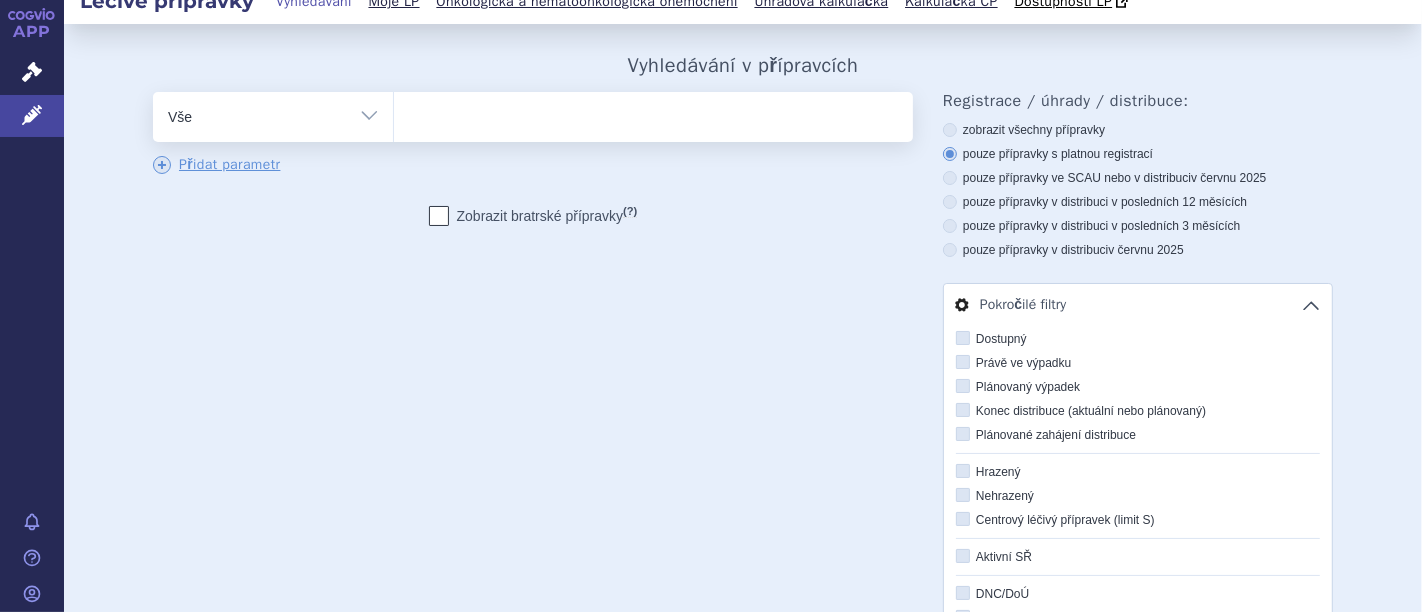 scroll, scrollTop: 0, scrollLeft: 0, axis: both 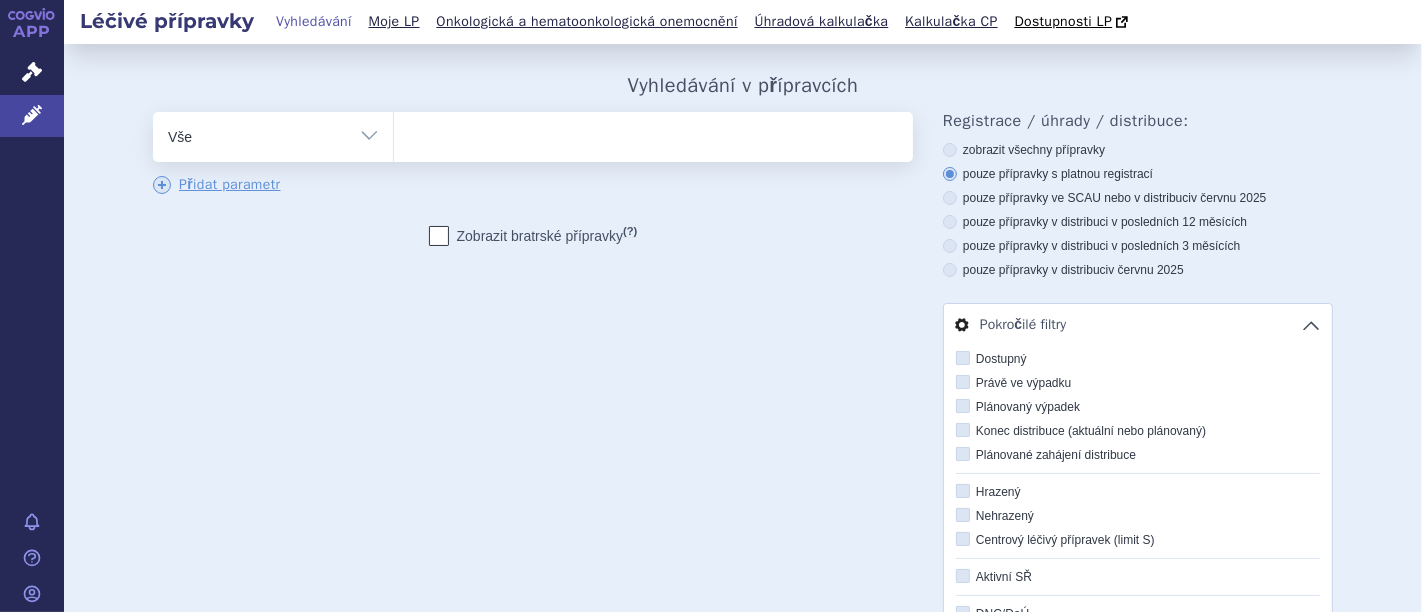 click at bounding box center [653, 133] 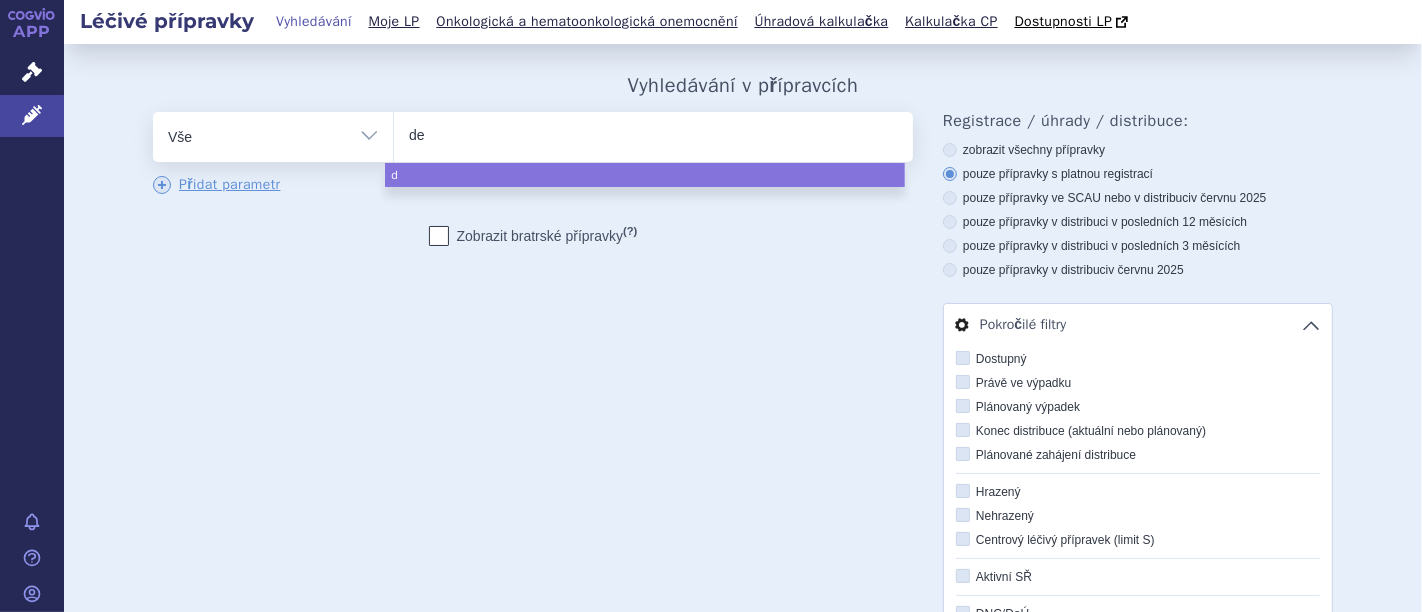 type on "def" 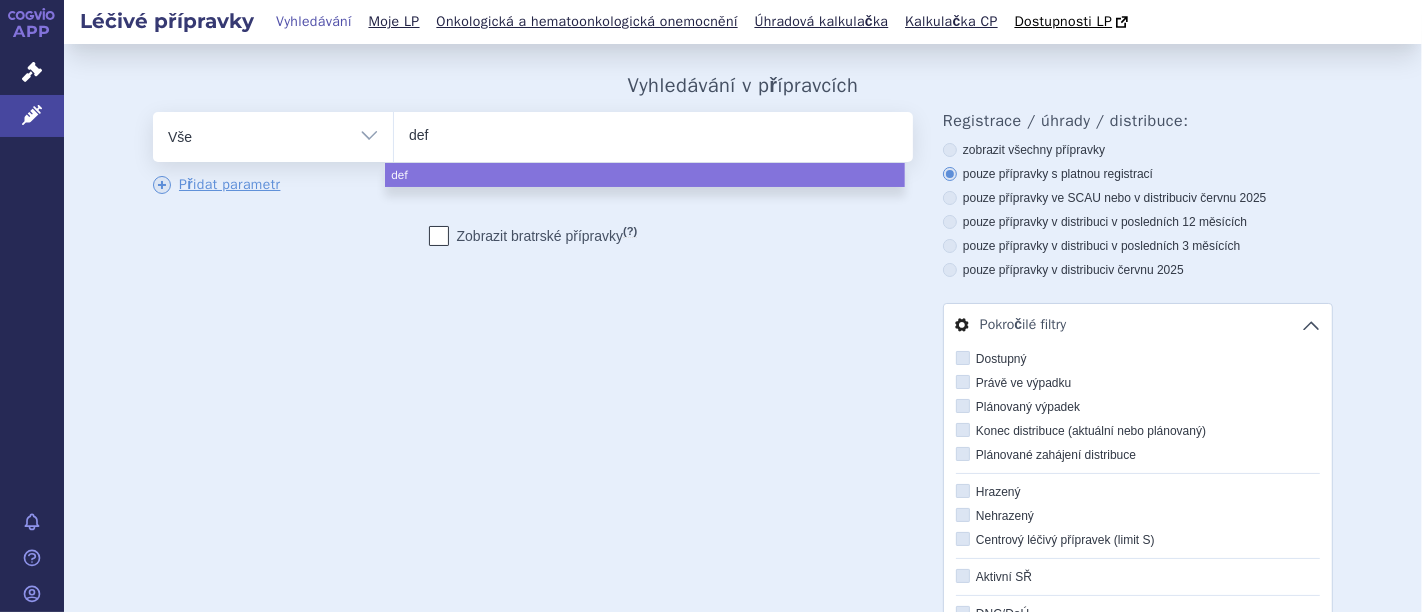 type on "defu" 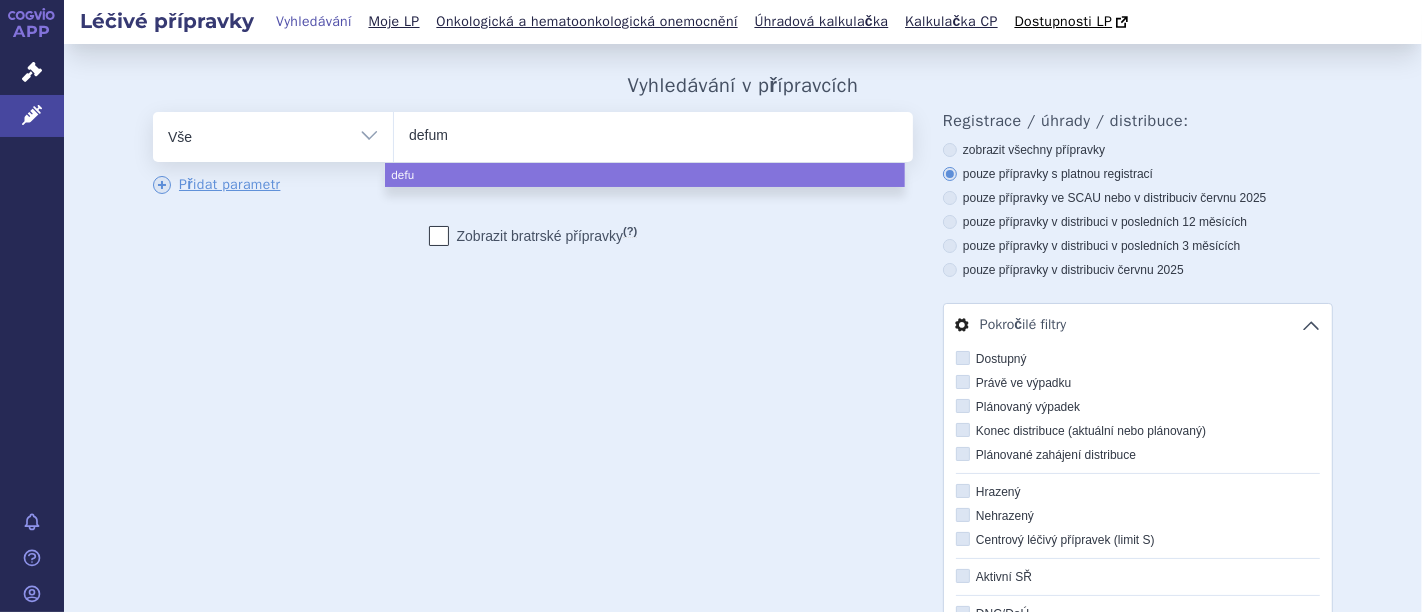 type on "defumo" 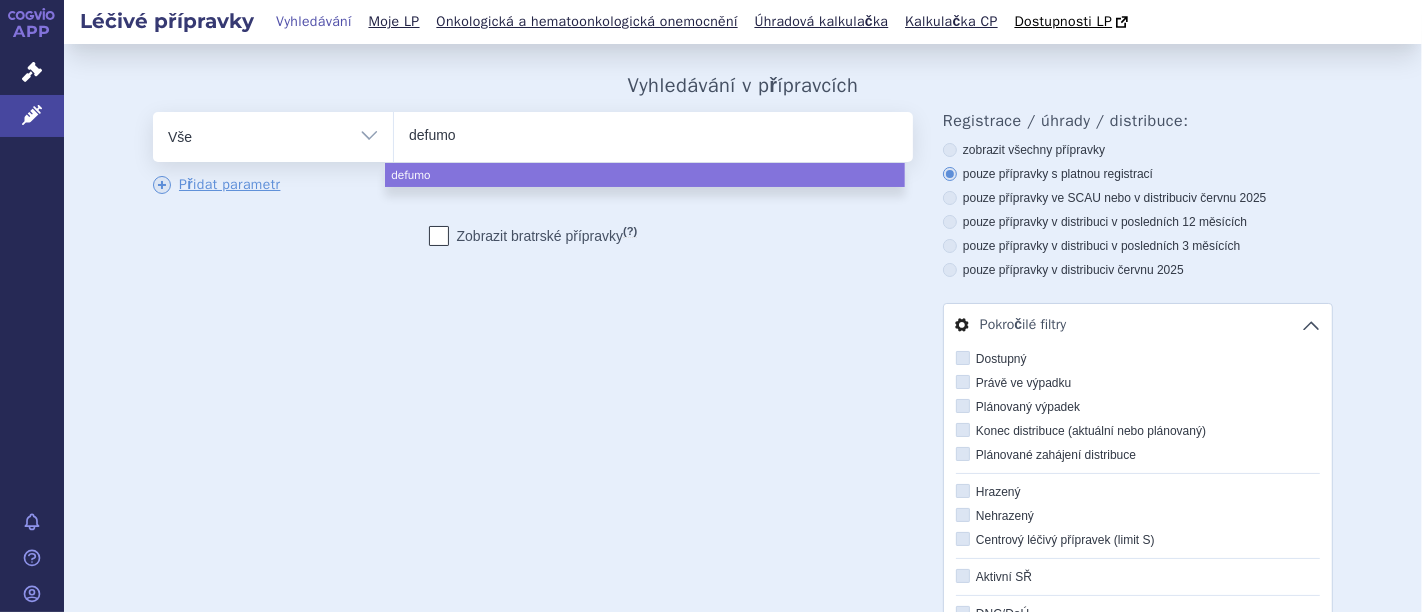 type on "defumox" 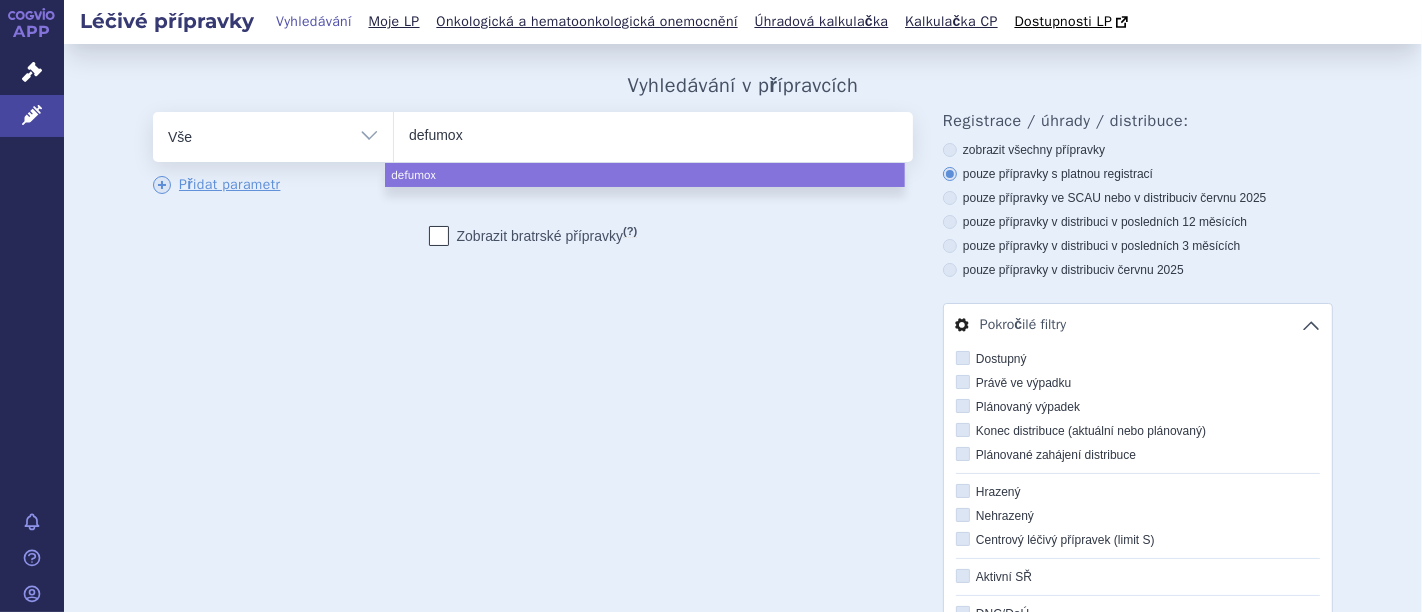 type on "defumoxa" 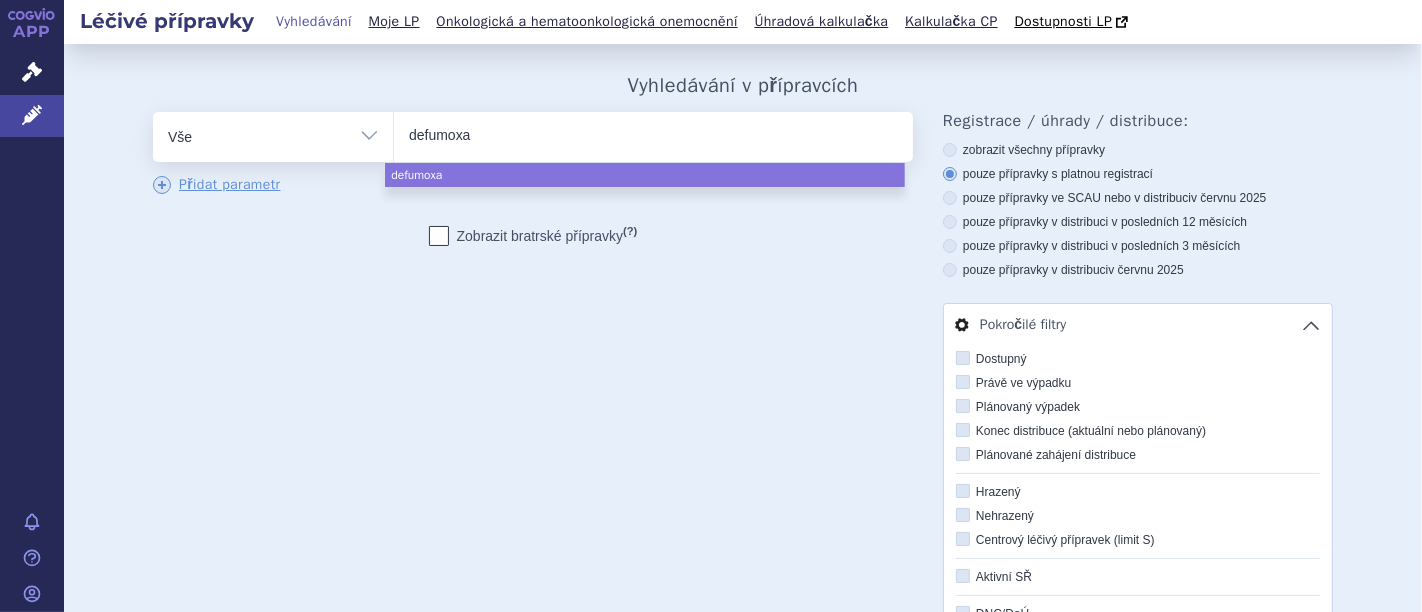 type on "defumoxan" 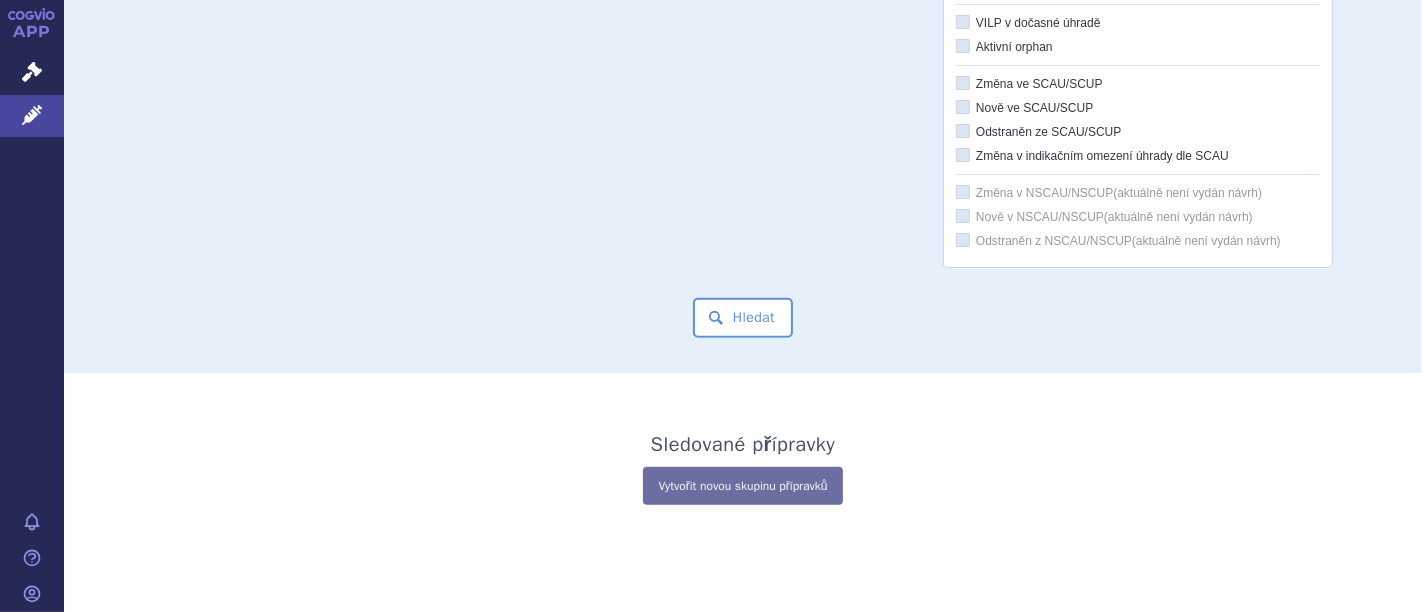 scroll, scrollTop: 731, scrollLeft: 0, axis: vertical 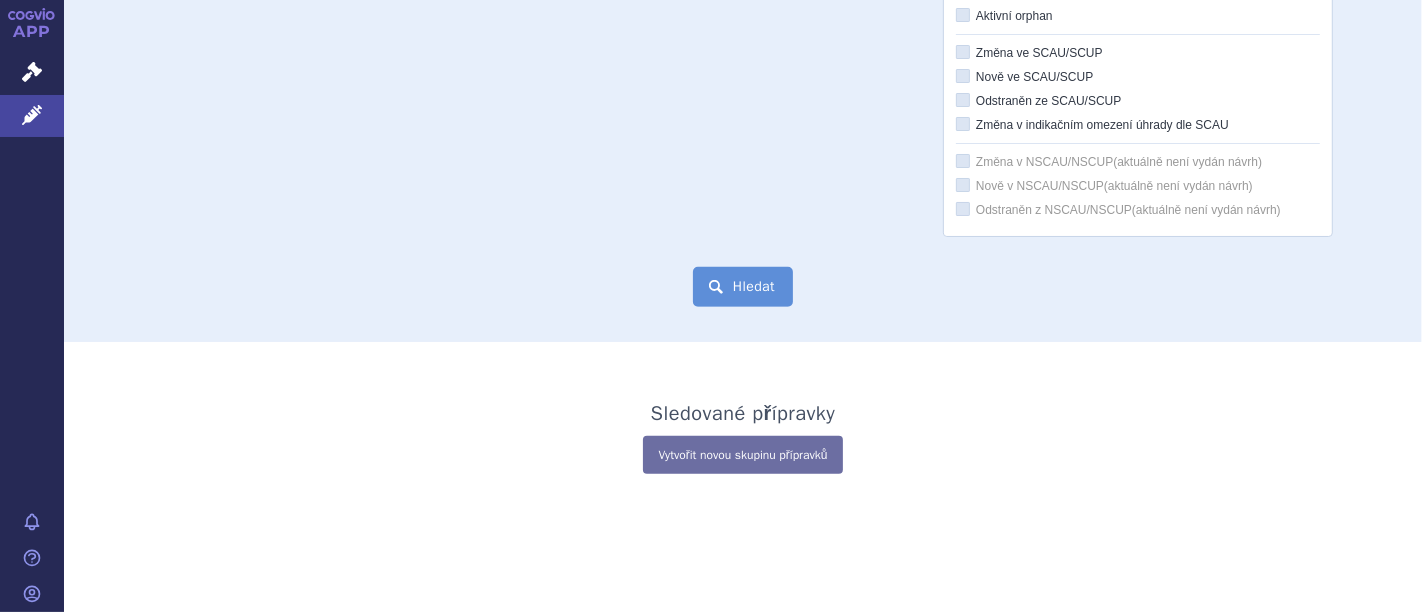 click on "Hledat" at bounding box center [743, 287] 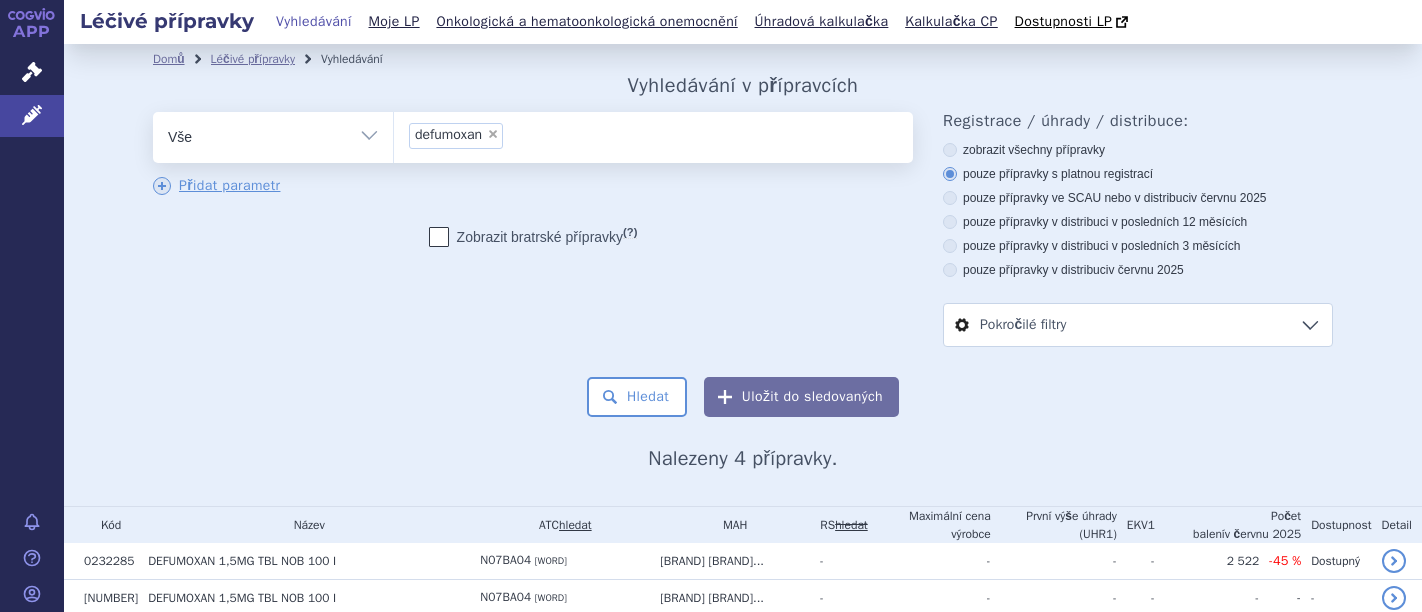 scroll, scrollTop: 0, scrollLeft: 0, axis: both 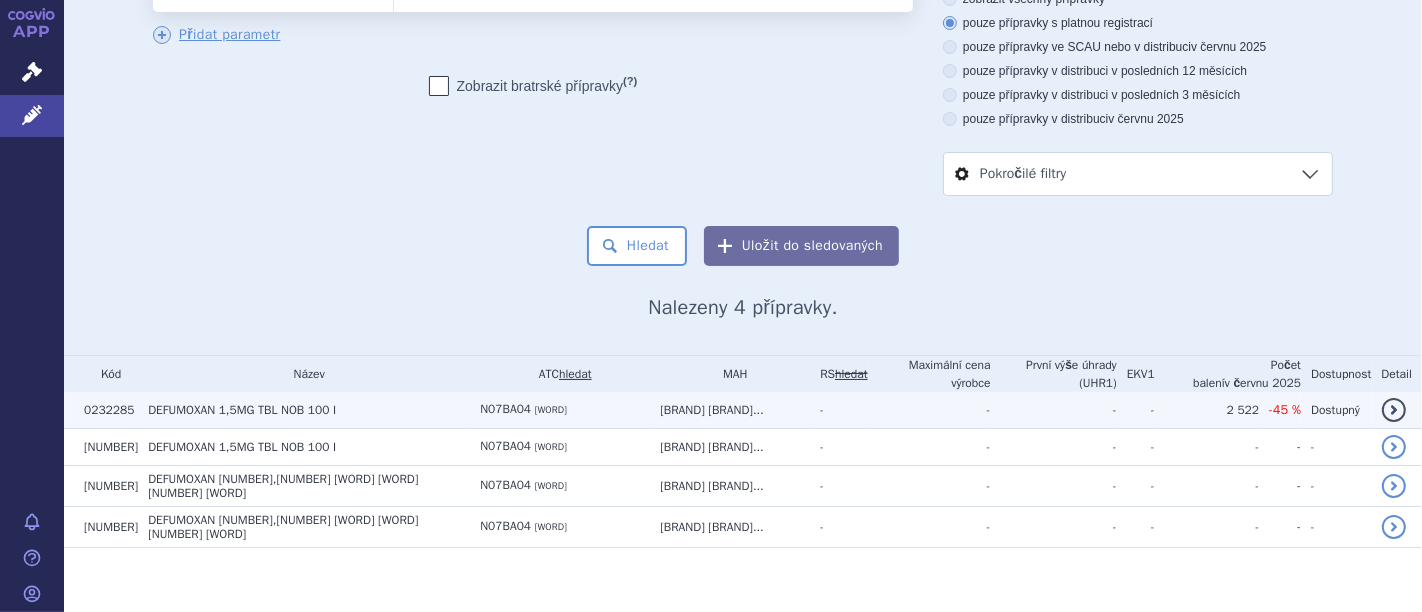 click on "[BRAND] [BRAND]..." at bounding box center [730, 410] 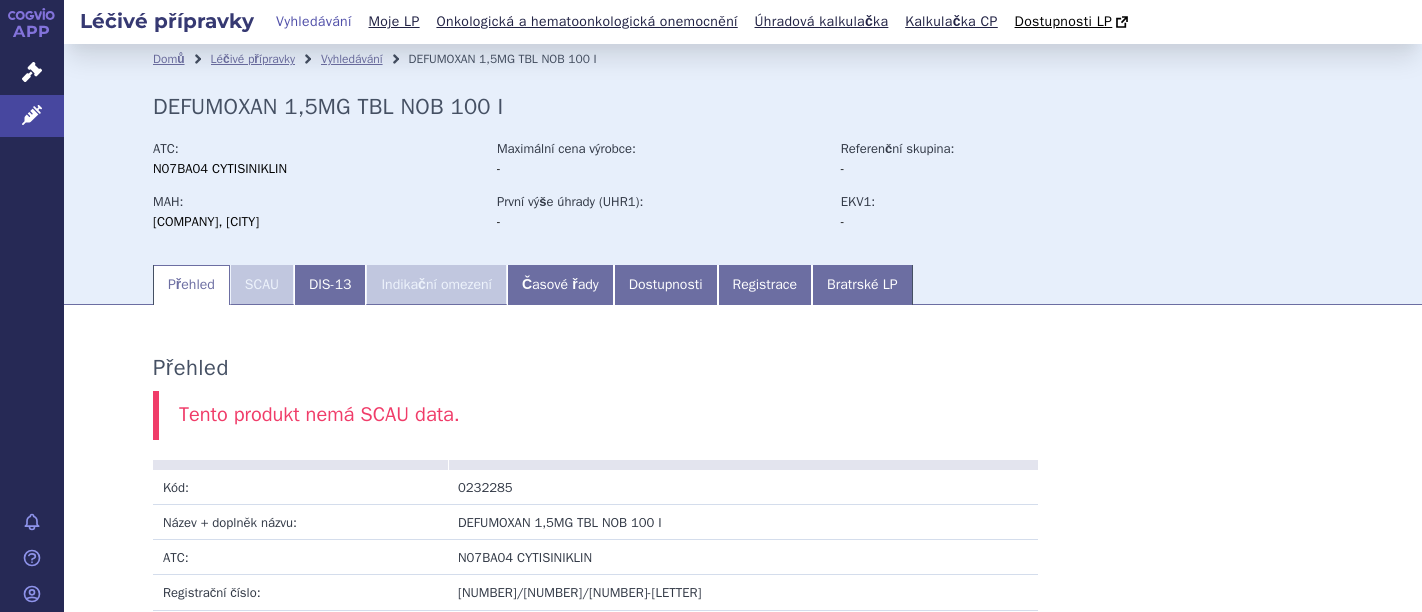 scroll, scrollTop: 0, scrollLeft: 0, axis: both 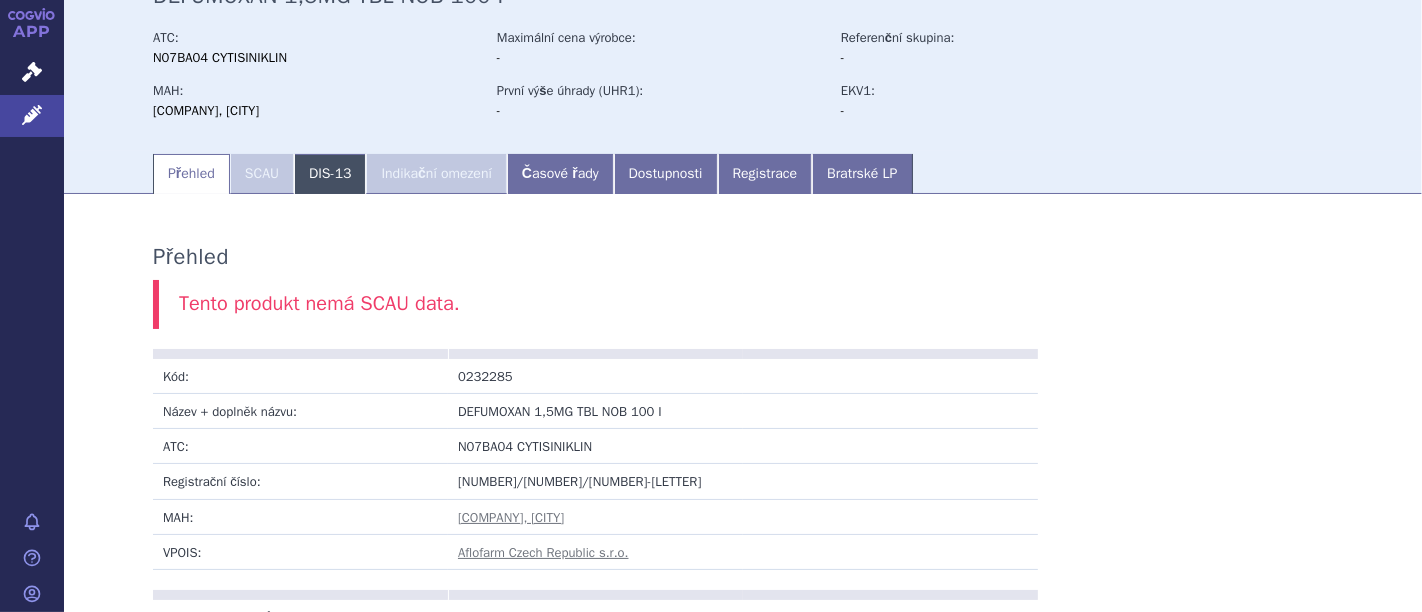click on "DIS-13" at bounding box center (330, 174) 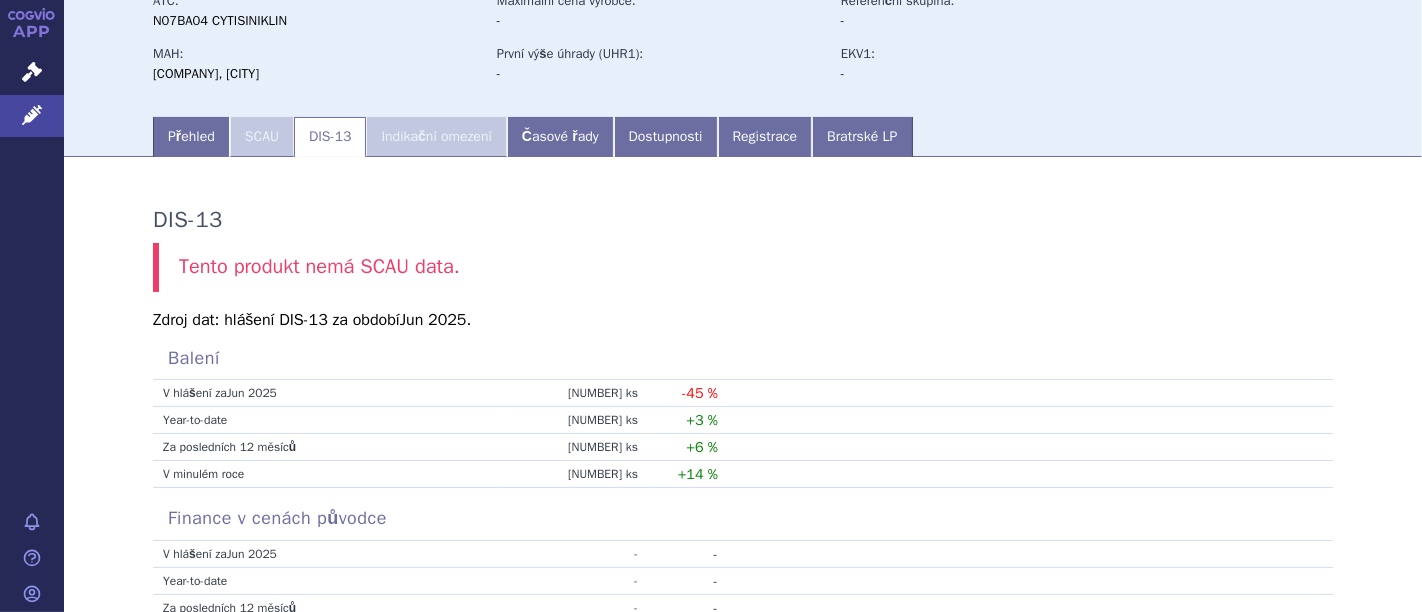 scroll, scrollTop: 0, scrollLeft: 0, axis: both 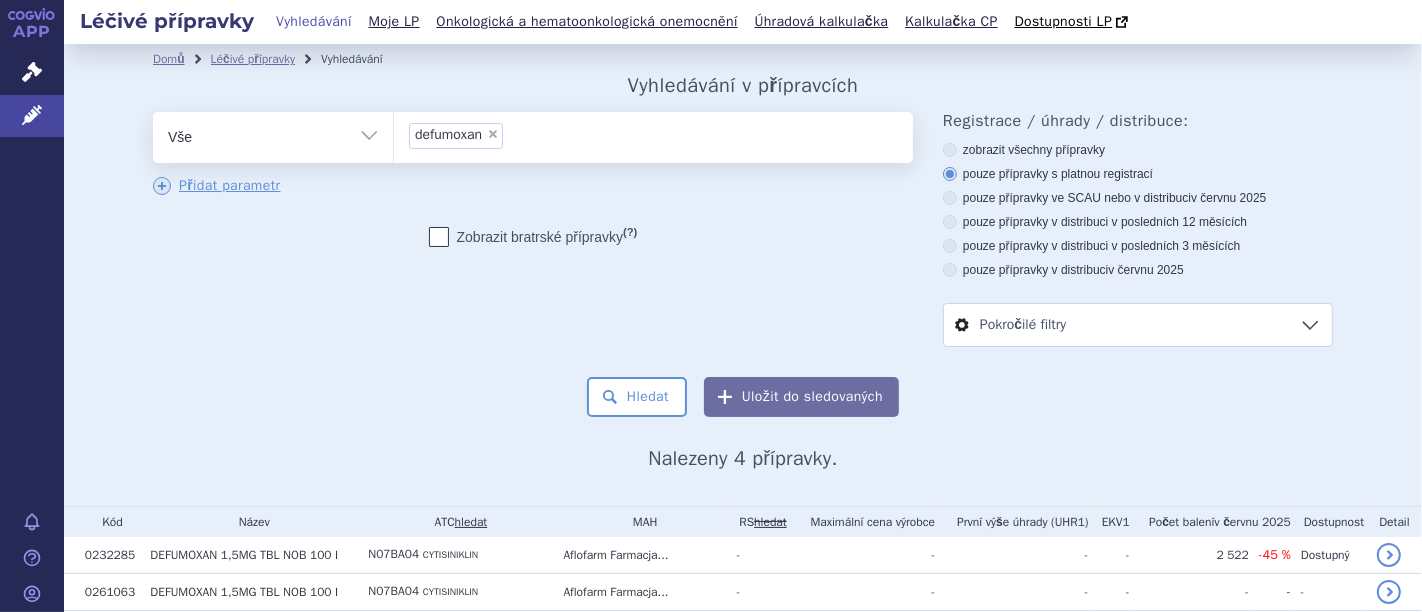 click on "×" at bounding box center (493, 134) 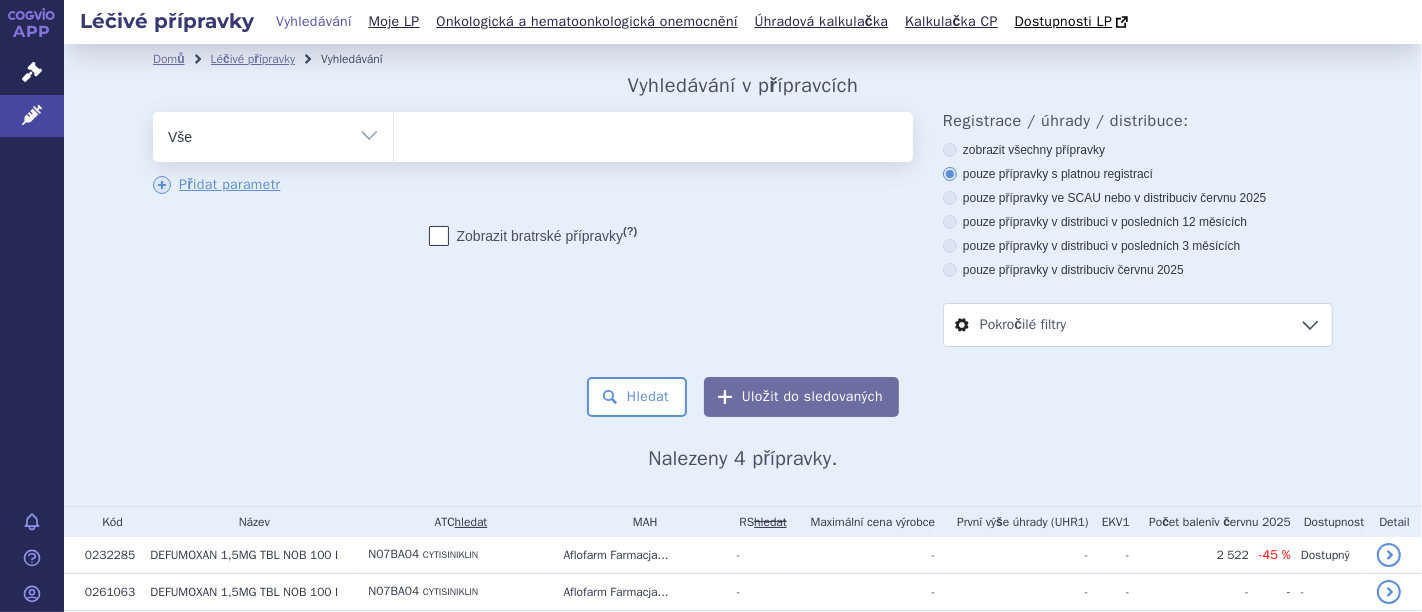 click on "Vše
Přípravek/SUKL kód
MAH
VPOIS
ATC/Aktivní látka
Léková forma
Síla" at bounding box center [273, 134] 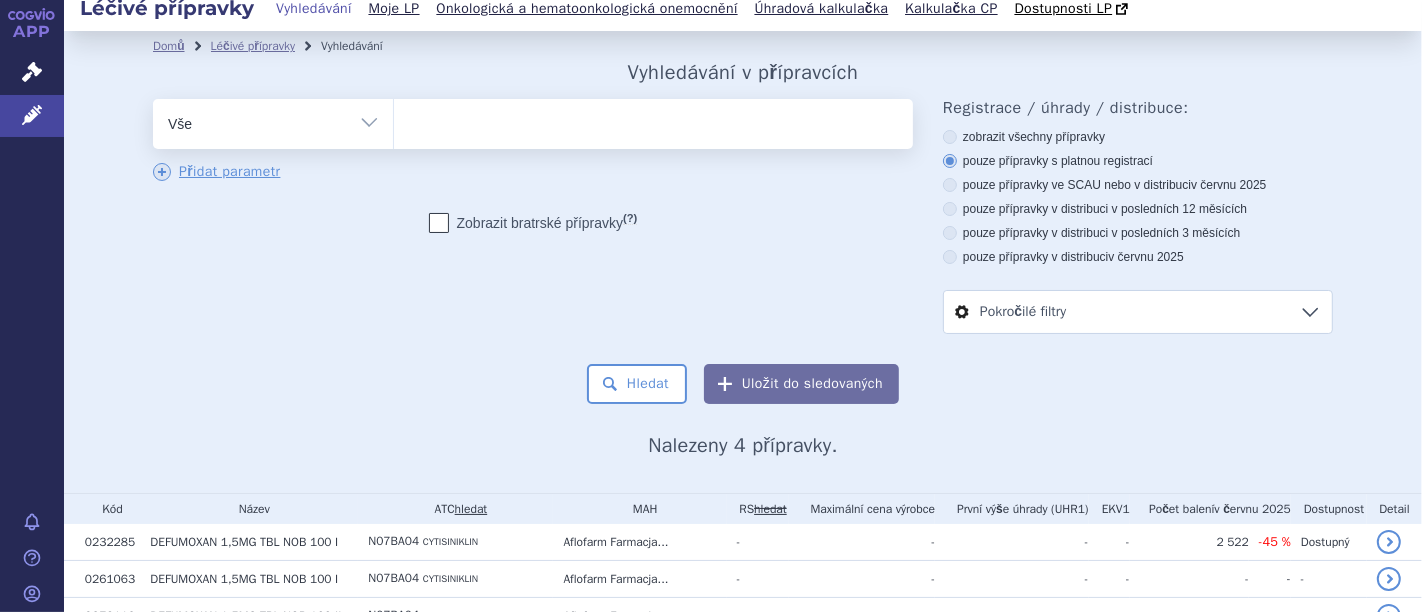 scroll, scrollTop: 0, scrollLeft: 0, axis: both 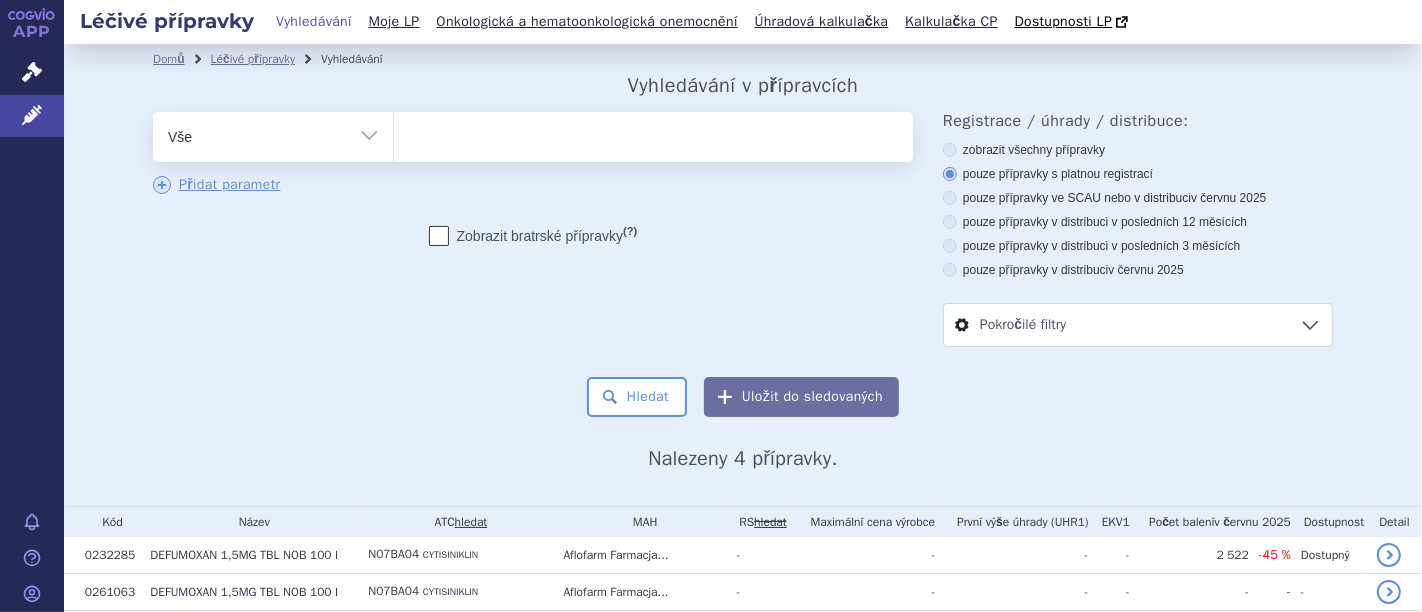 click on "Pokročilé filtry" at bounding box center (1138, 325) 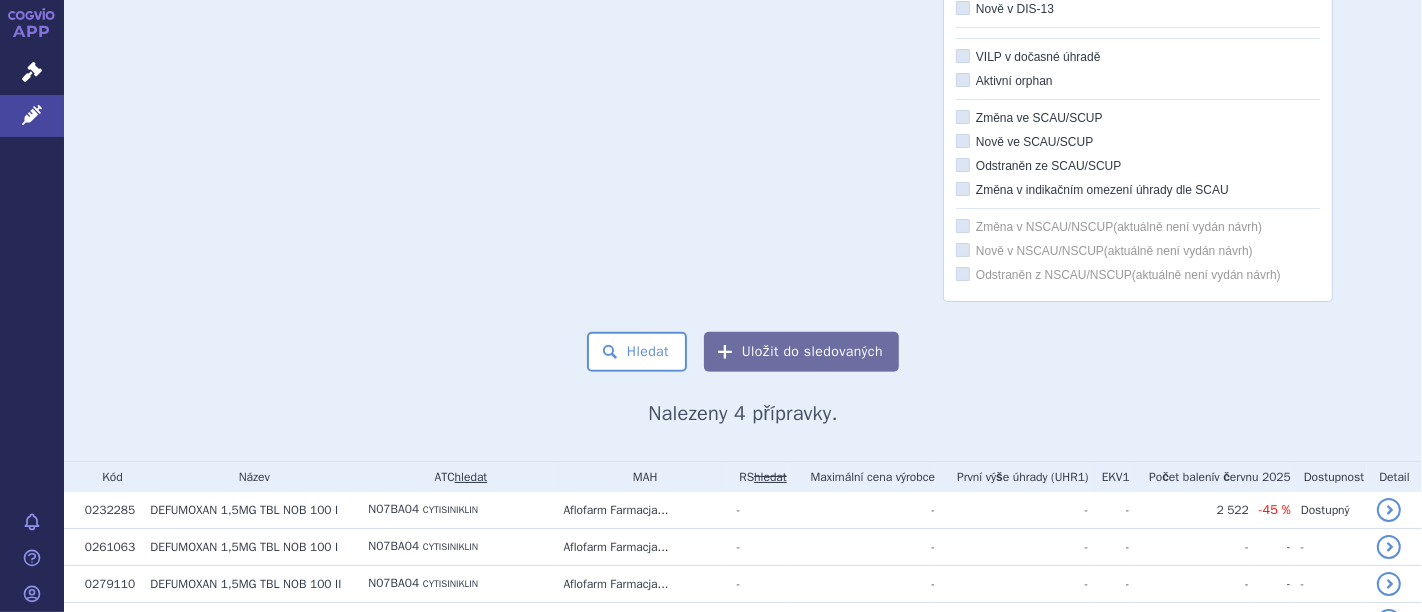 scroll, scrollTop: 771, scrollLeft: 0, axis: vertical 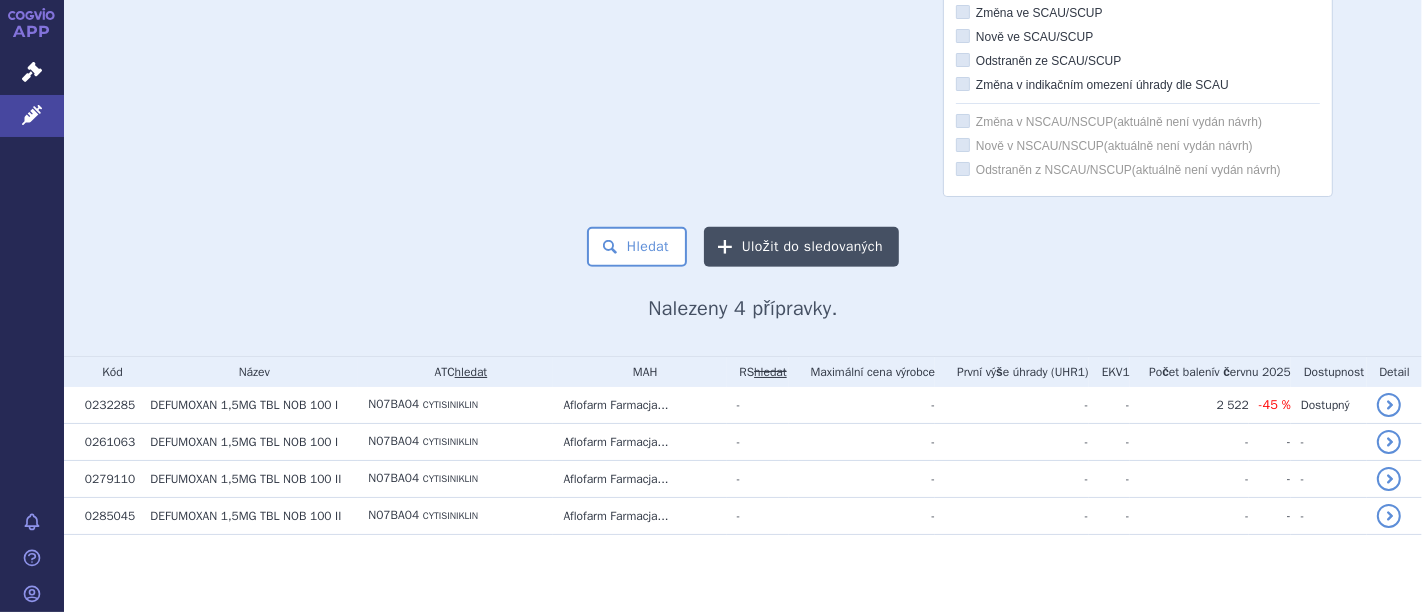 click on "Uložit do sledovaných" at bounding box center [801, 247] 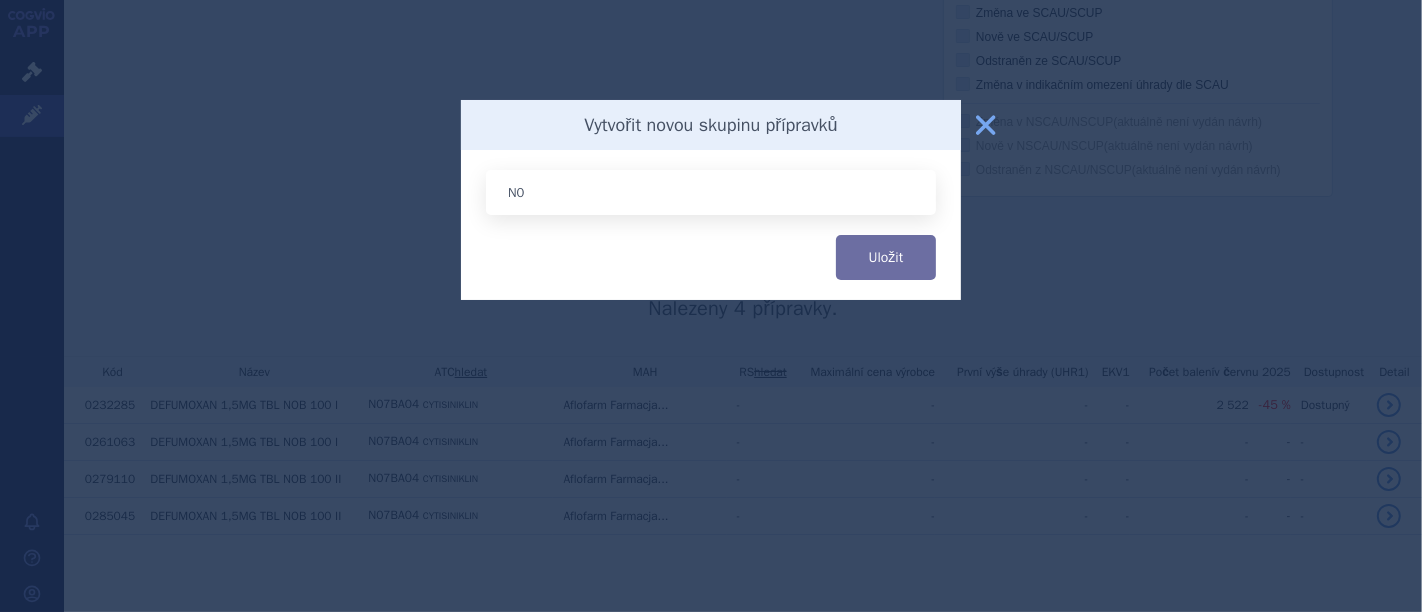 type on "N0" 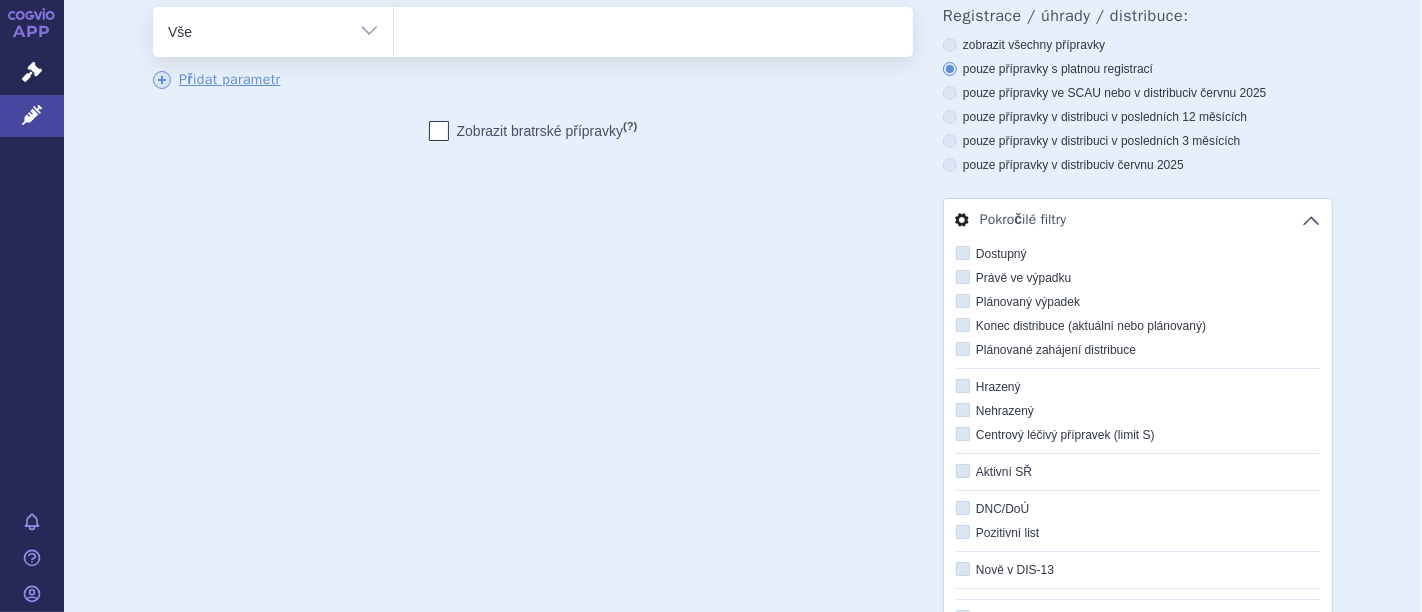 scroll, scrollTop: 0, scrollLeft: 0, axis: both 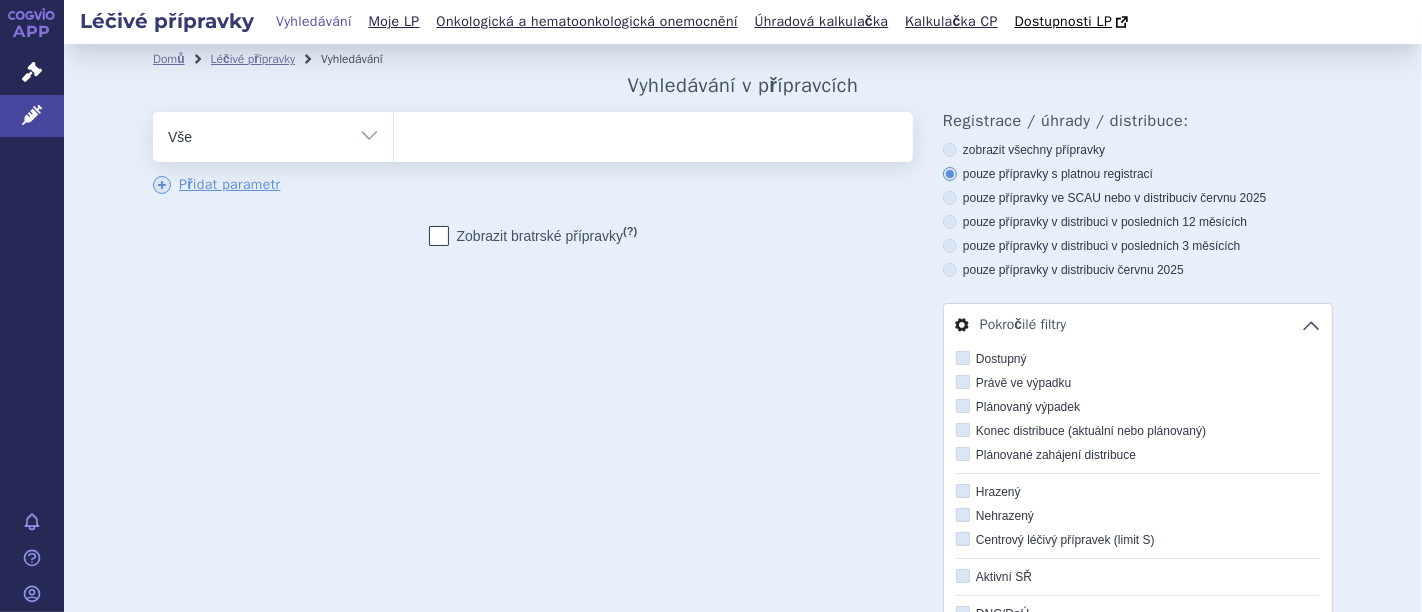 click at bounding box center (950, 198) 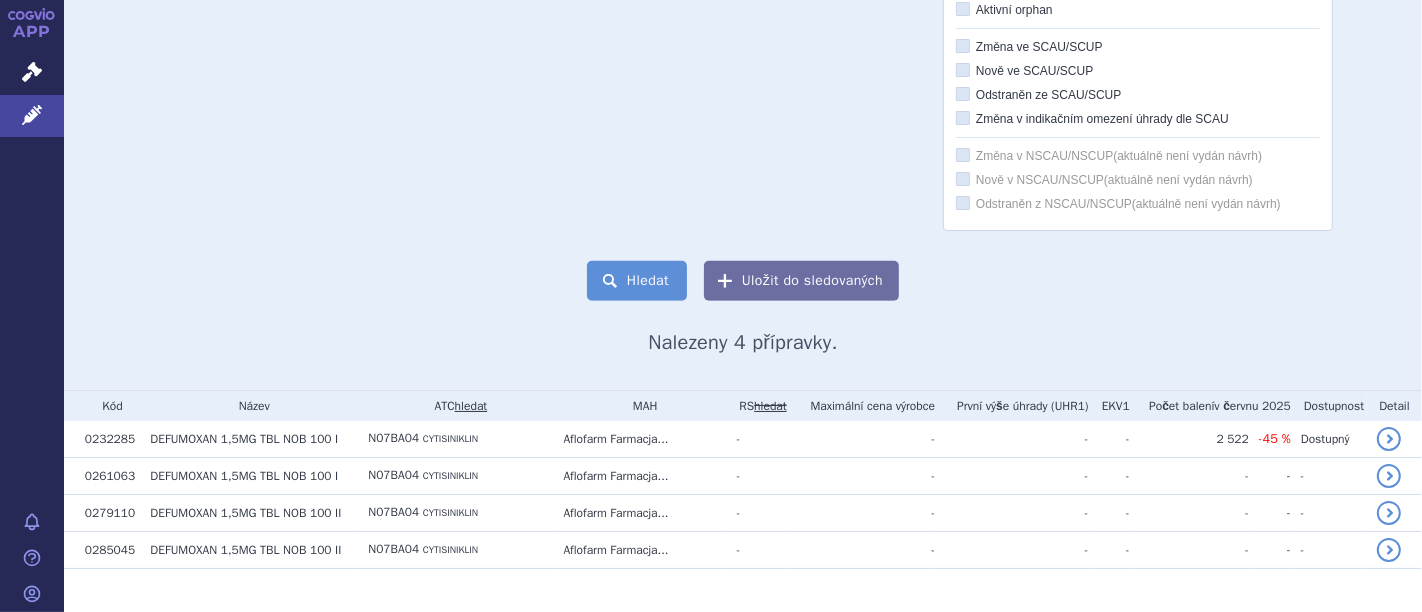 scroll, scrollTop: 771, scrollLeft: 0, axis: vertical 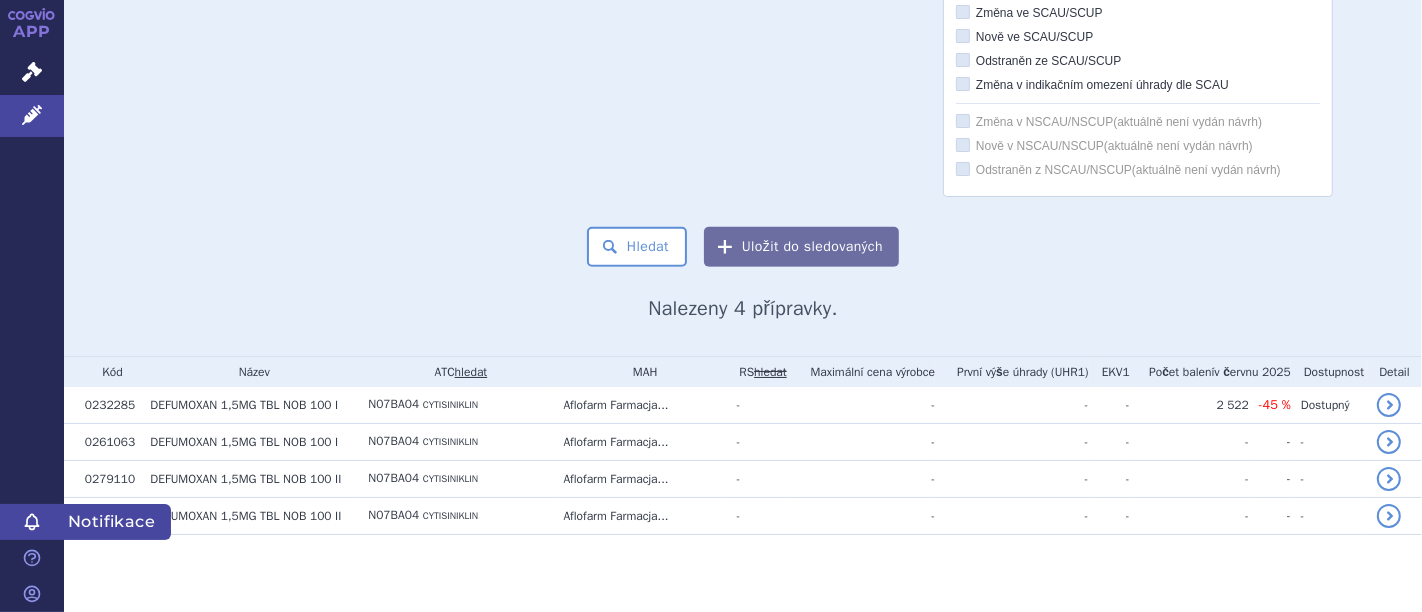 click at bounding box center (32, 522) 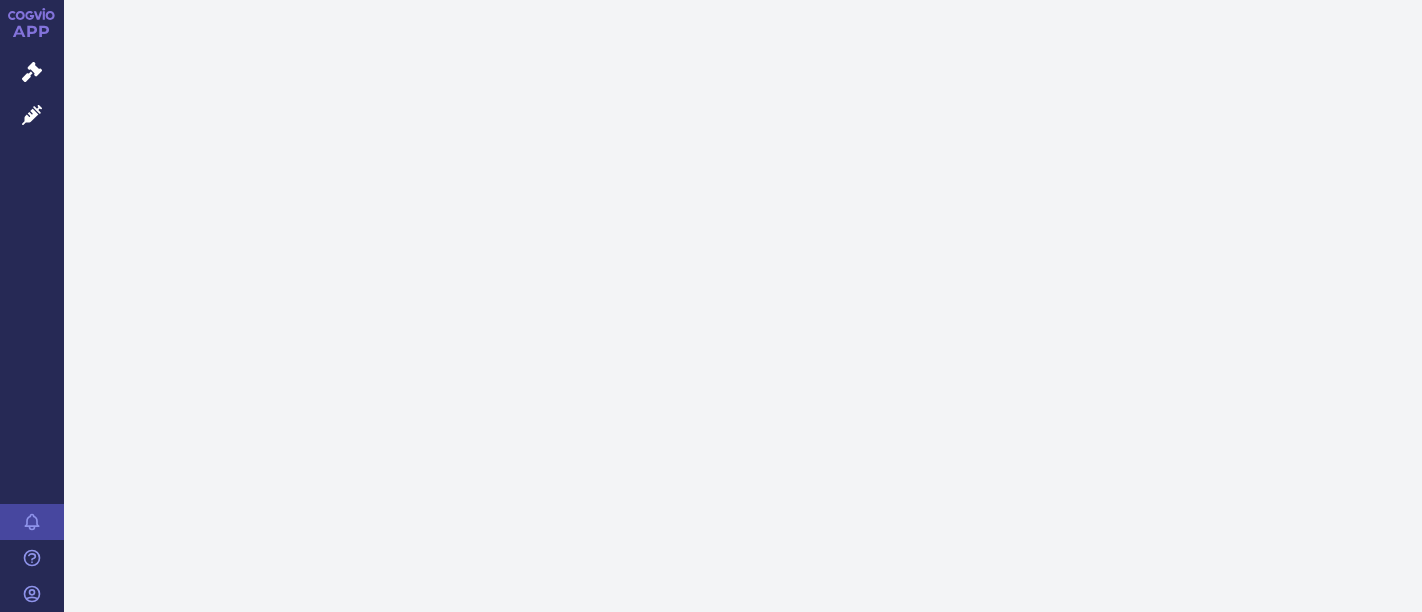 scroll, scrollTop: 0, scrollLeft: 0, axis: both 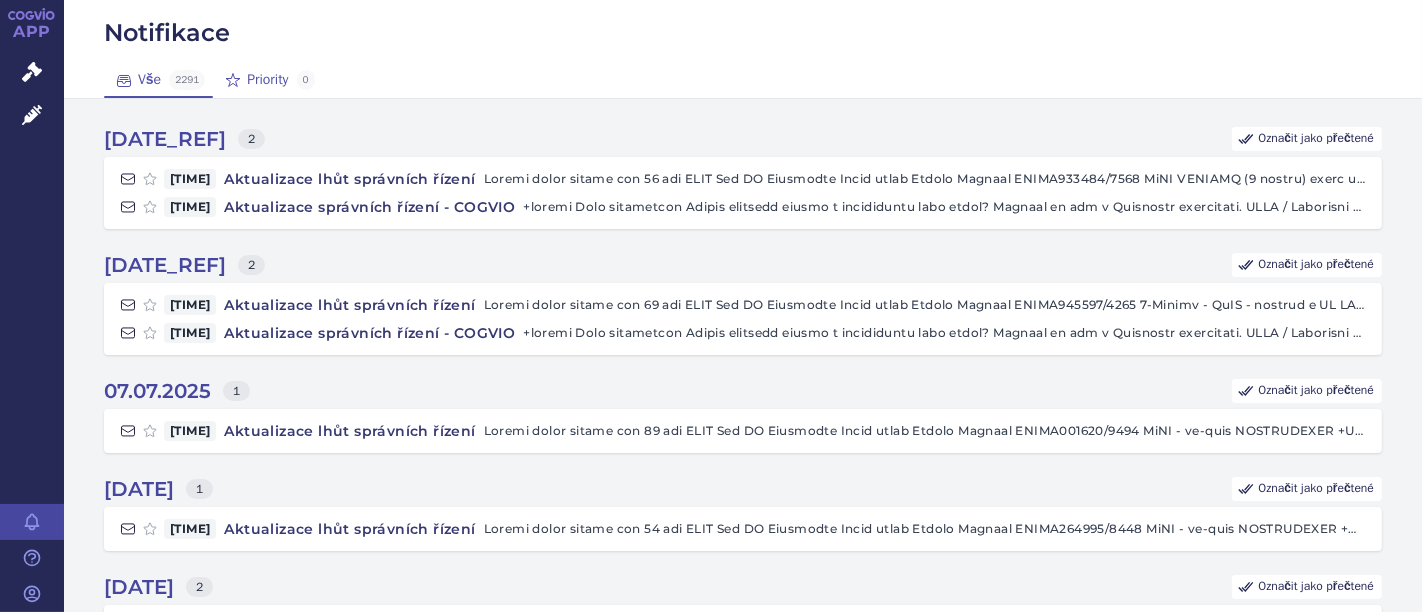 click on "Priority 0" at bounding box center [267, 80] 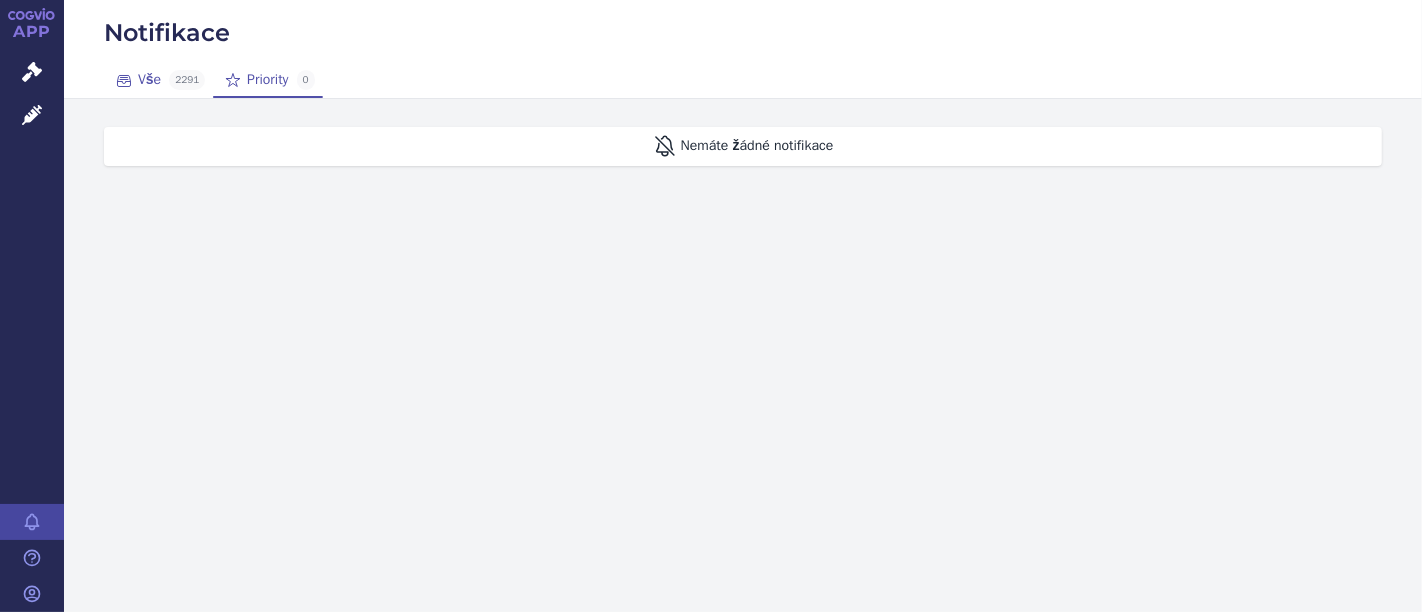 click on "Vše 2291" at bounding box center [158, 80] 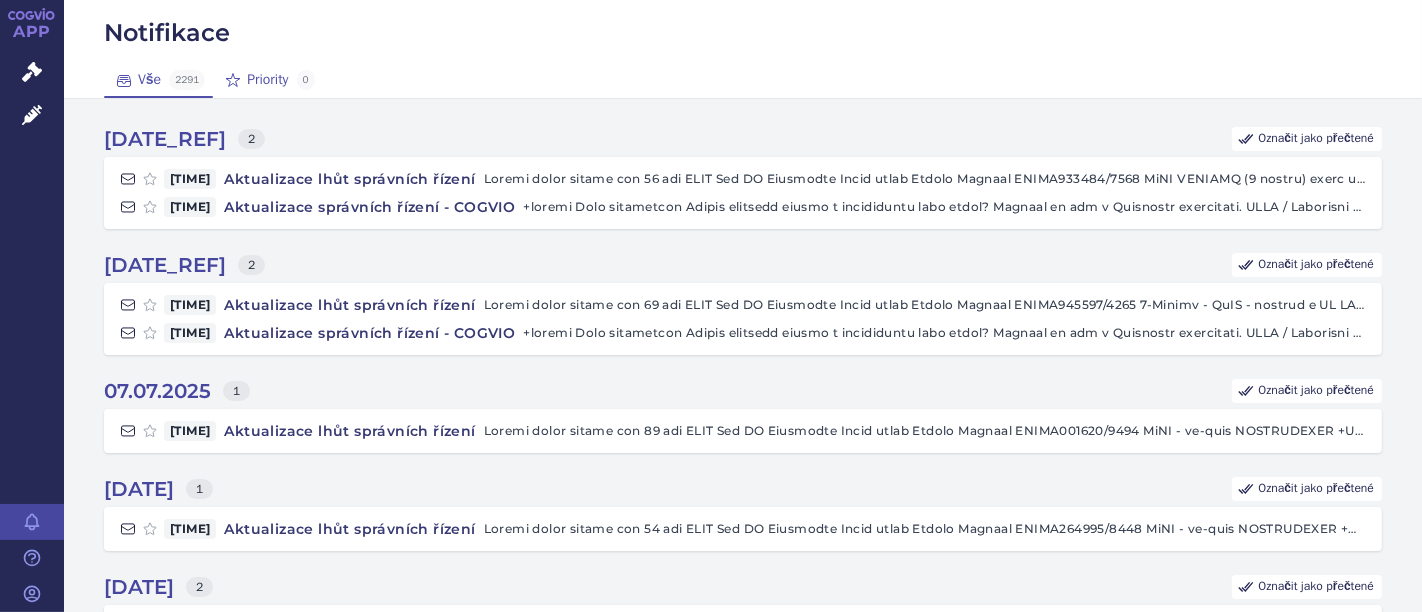 click on "Priority 0" at bounding box center (267, 80) 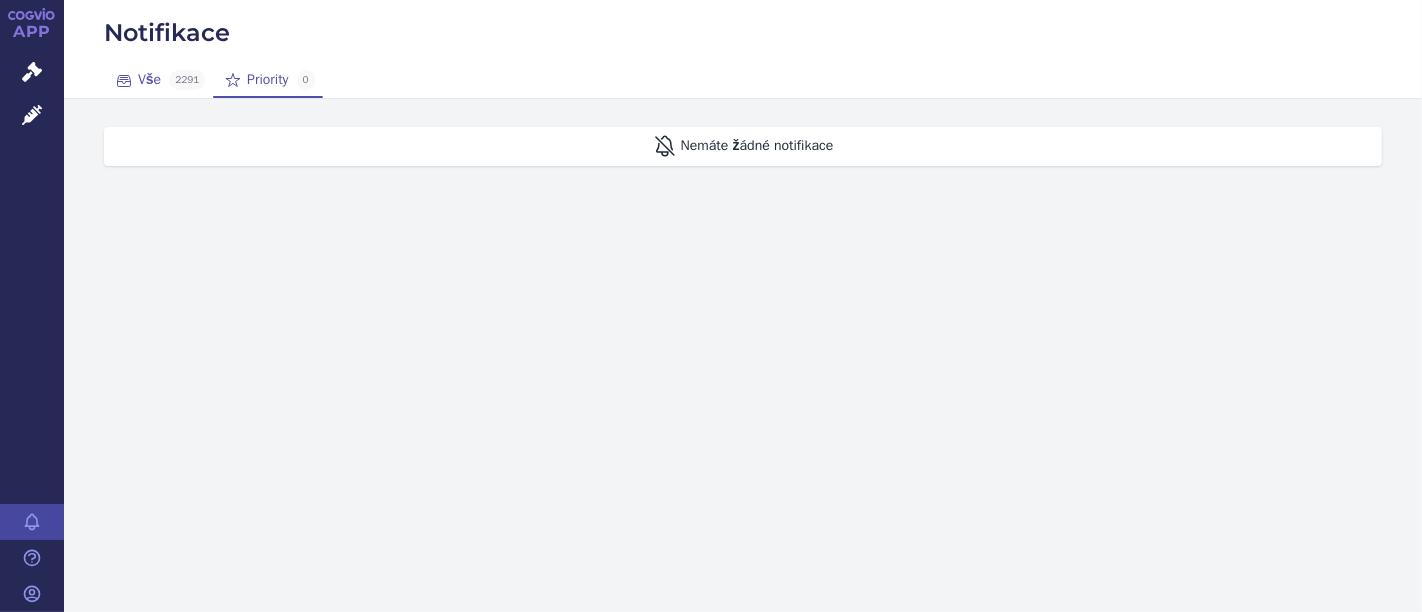 click at bounding box center (124, 81) 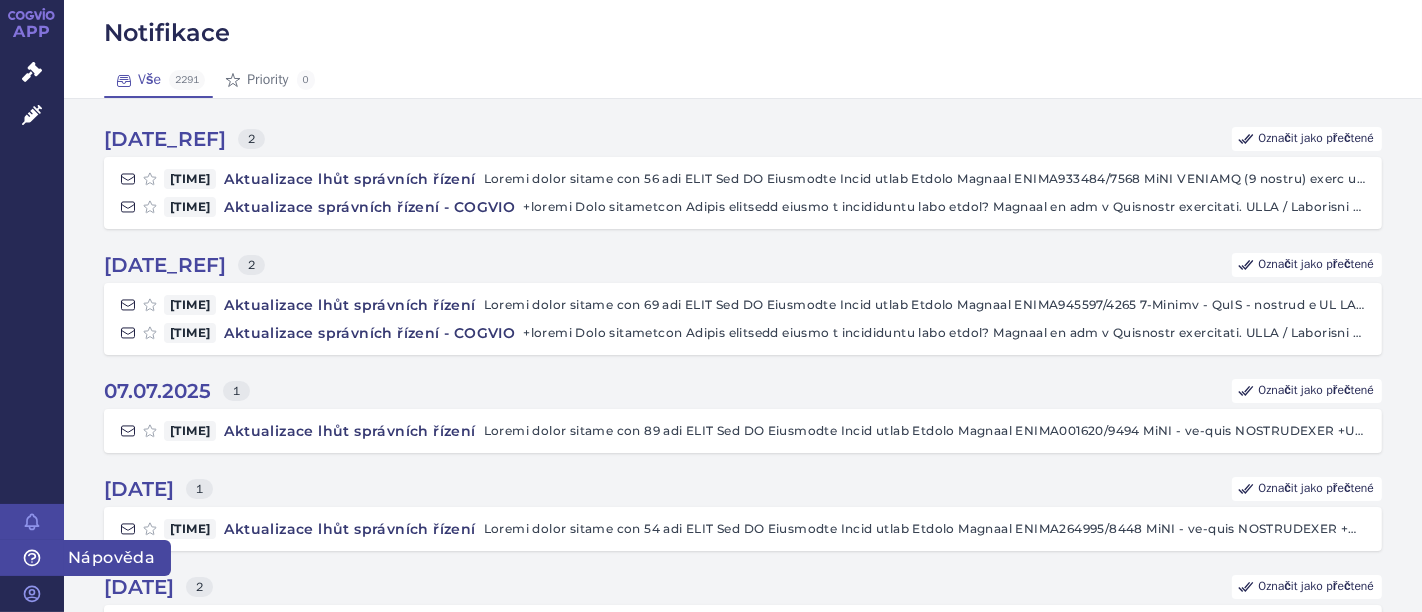 click on "Nápověda" at bounding box center (117, 558) 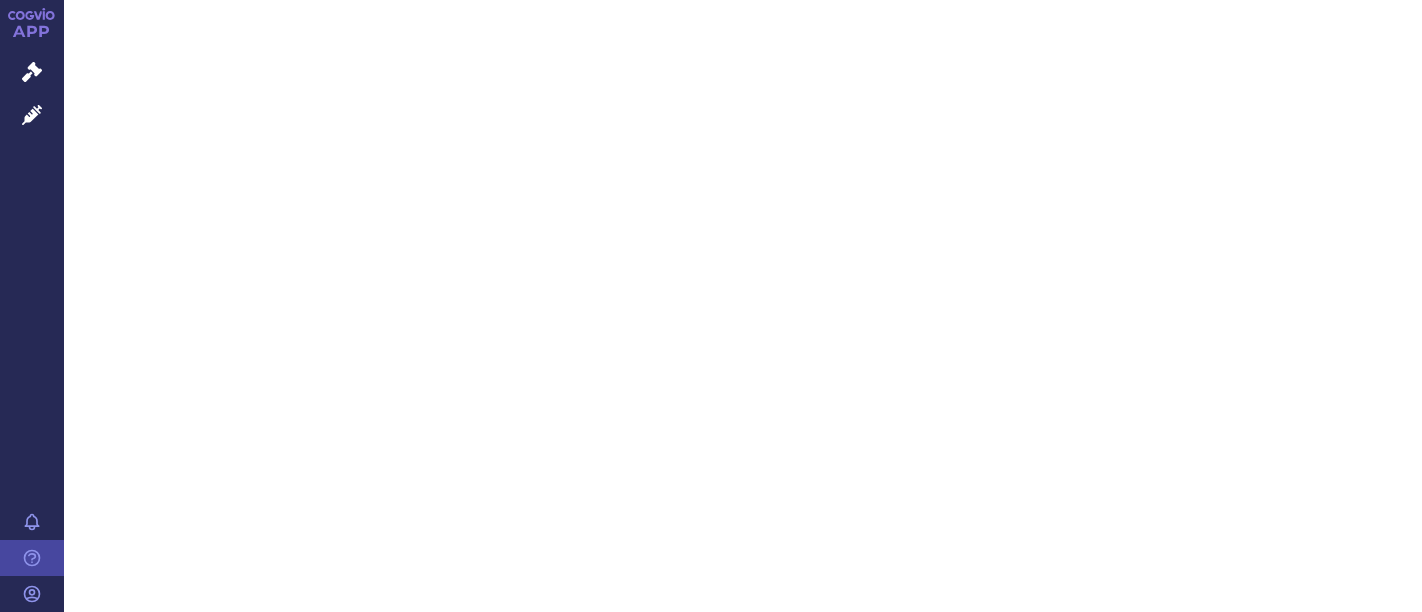 scroll, scrollTop: 0, scrollLeft: 0, axis: both 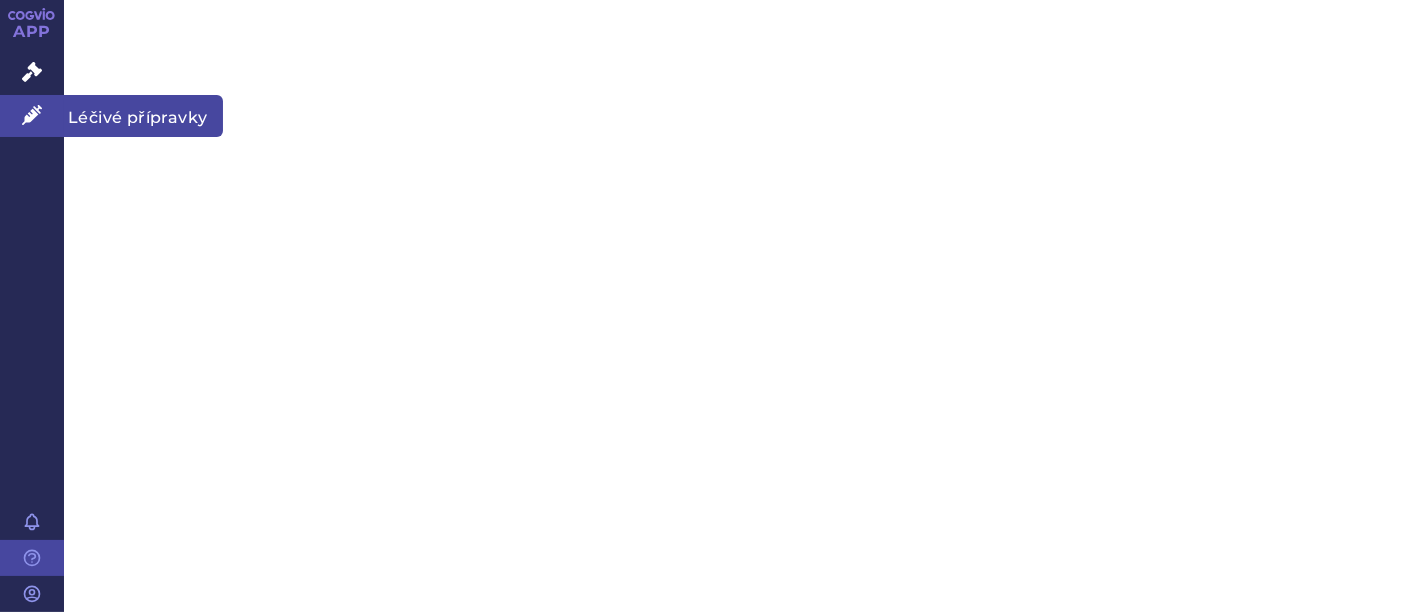 click at bounding box center (32, 115) 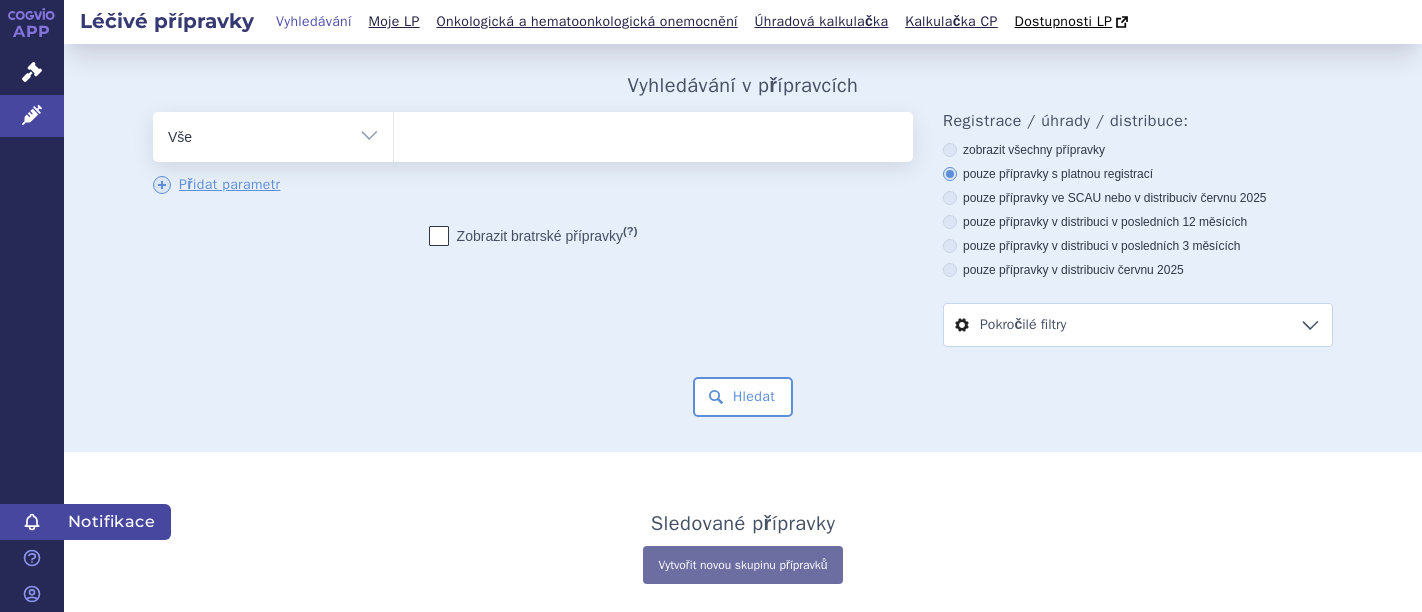 scroll, scrollTop: 0, scrollLeft: 0, axis: both 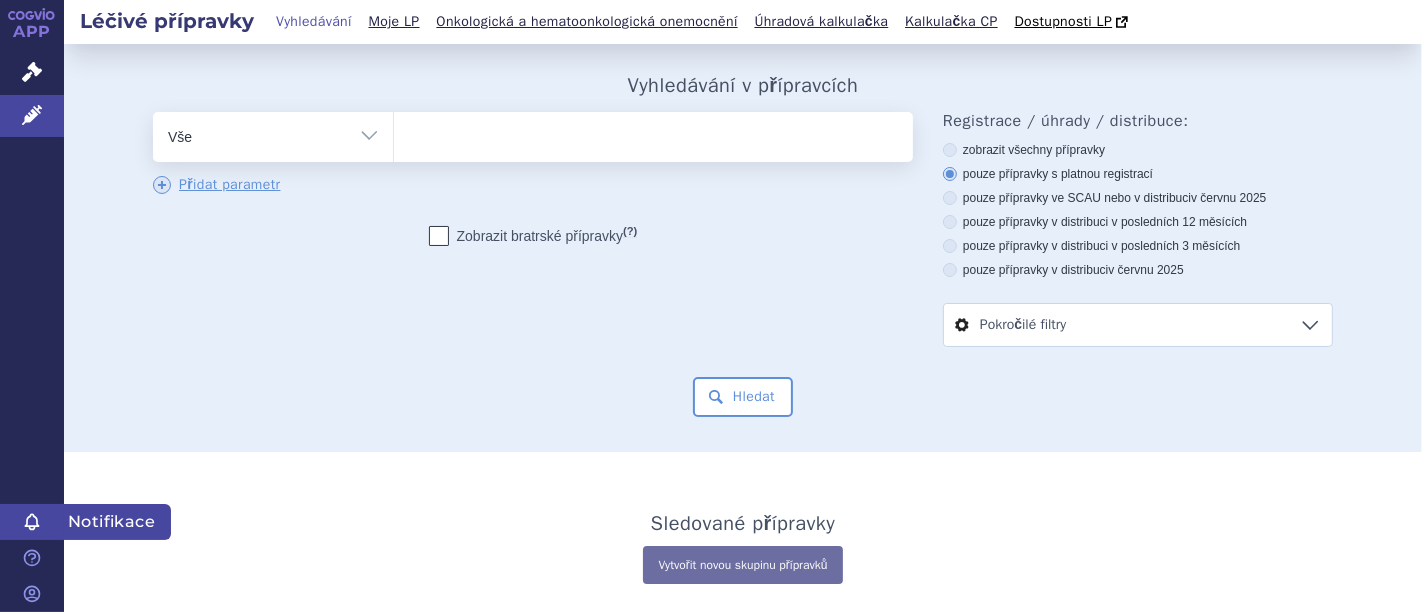 click at bounding box center (32, 522) 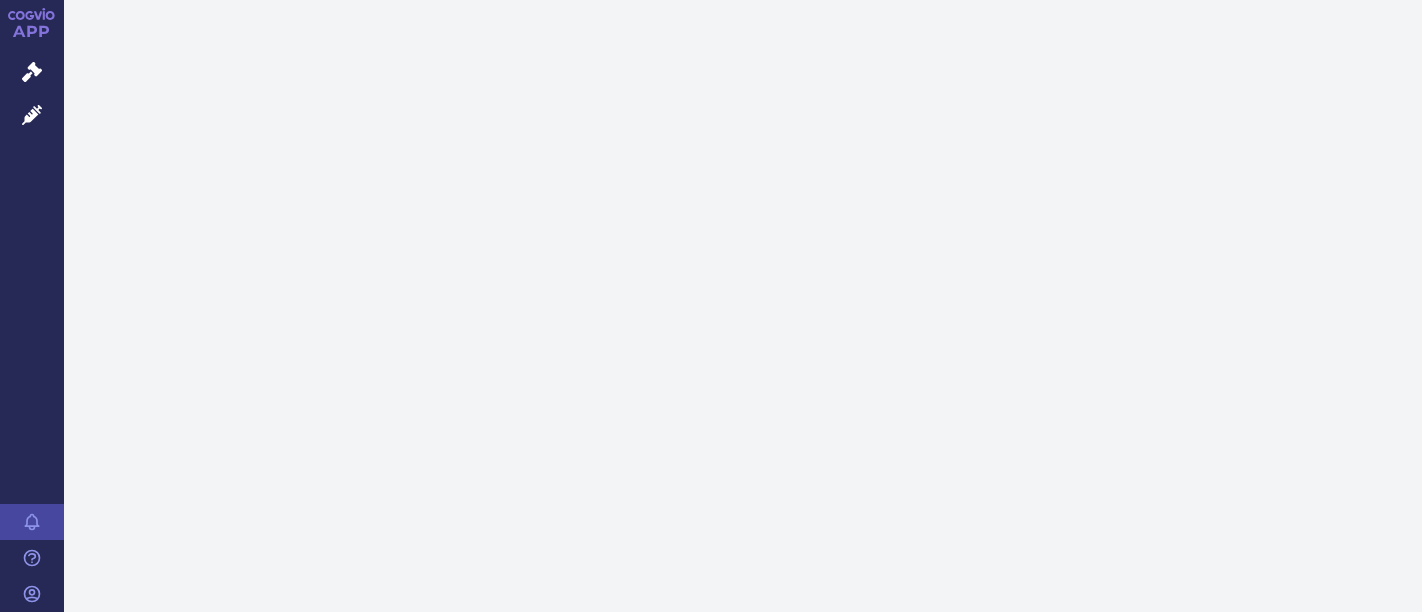 scroll, scrollTop: 0, scrollLeft: 0, axis: both 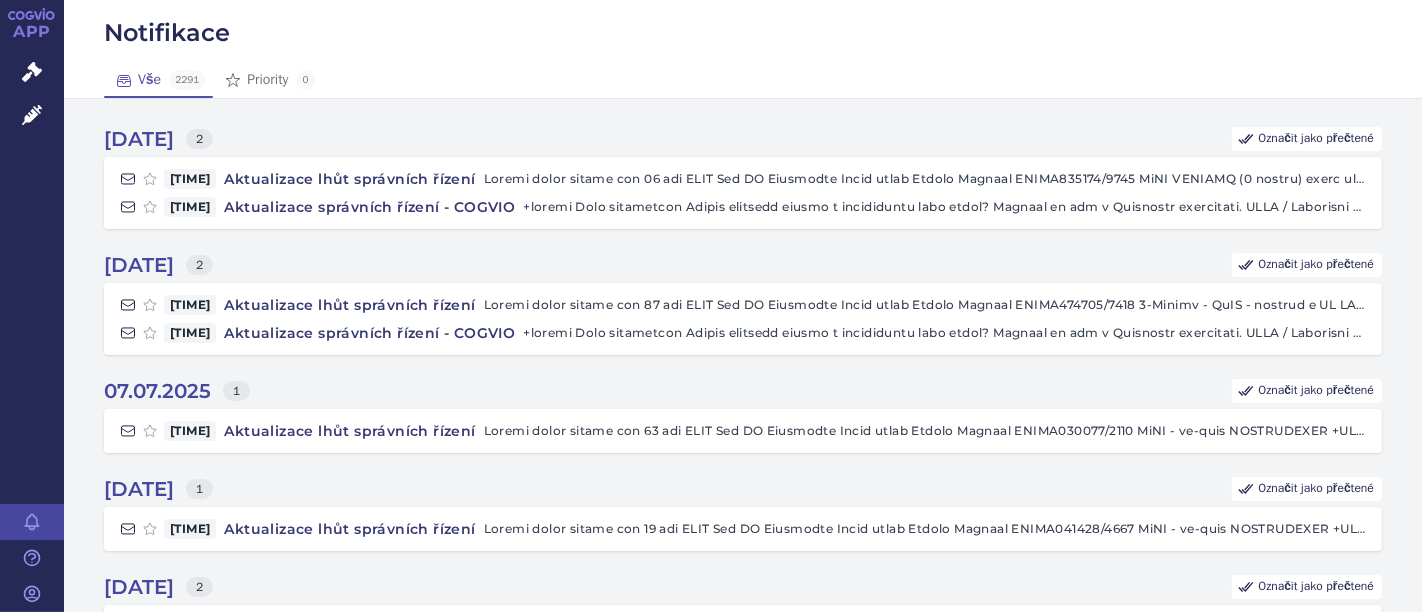 click on "Vše 2291" at bounding box center (158, 80) 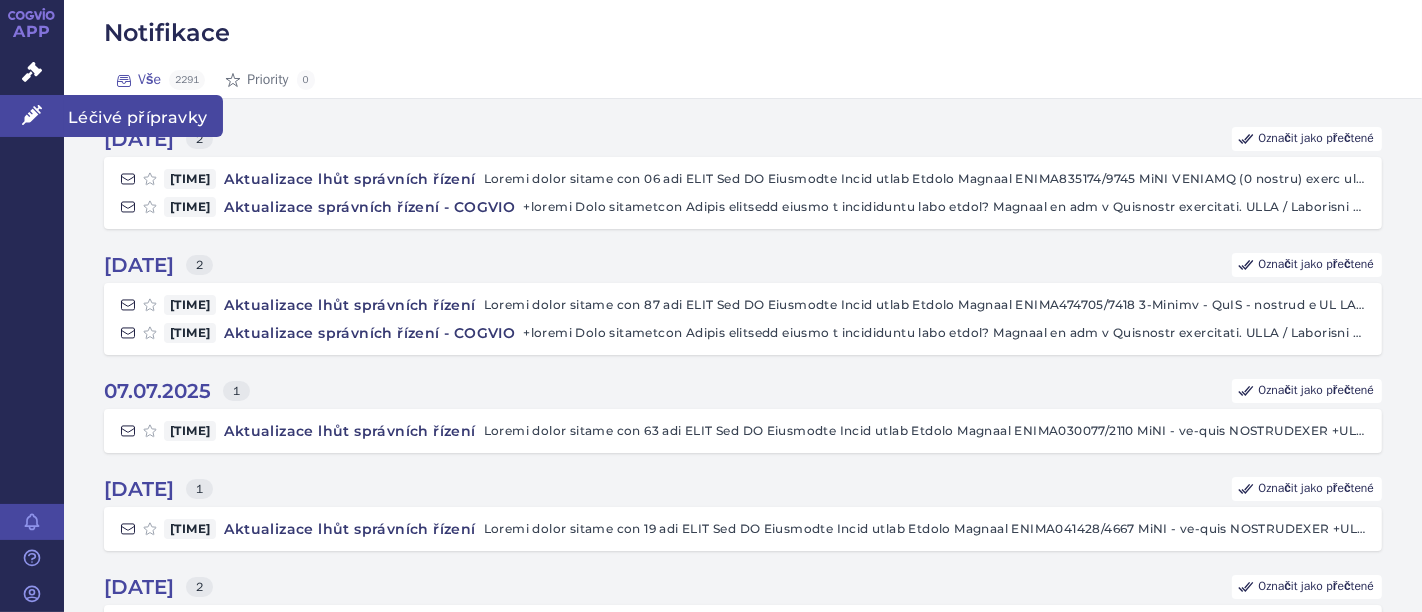 click at bounding box center [32, 115] 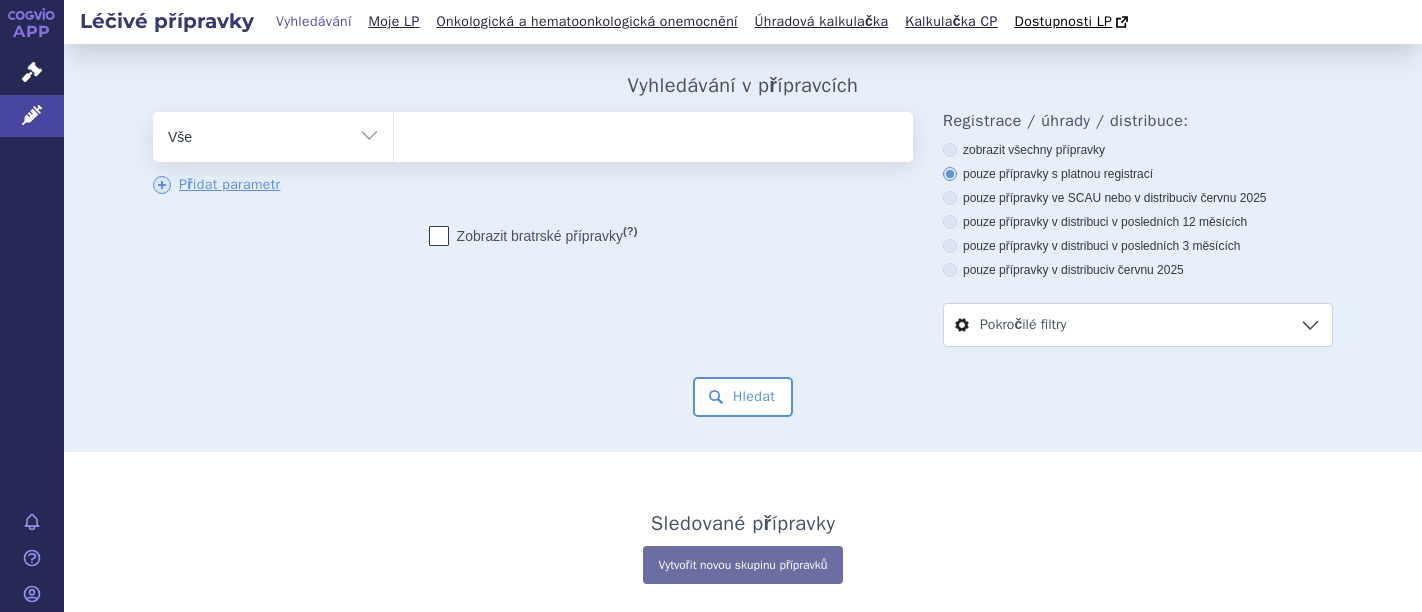scroll, scrollTop: 0, scrollLeft: 0, axis: both 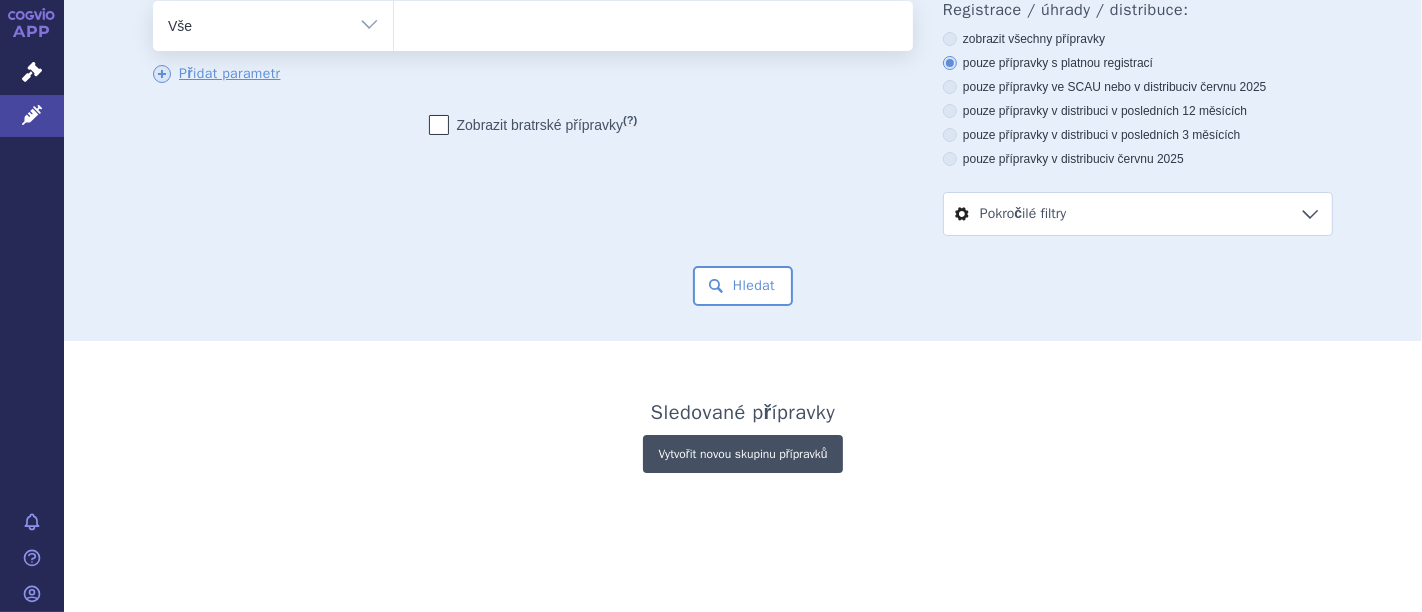 click on "Vytvořit novou skupinu přípravků" at bounding box center [742, 454] 